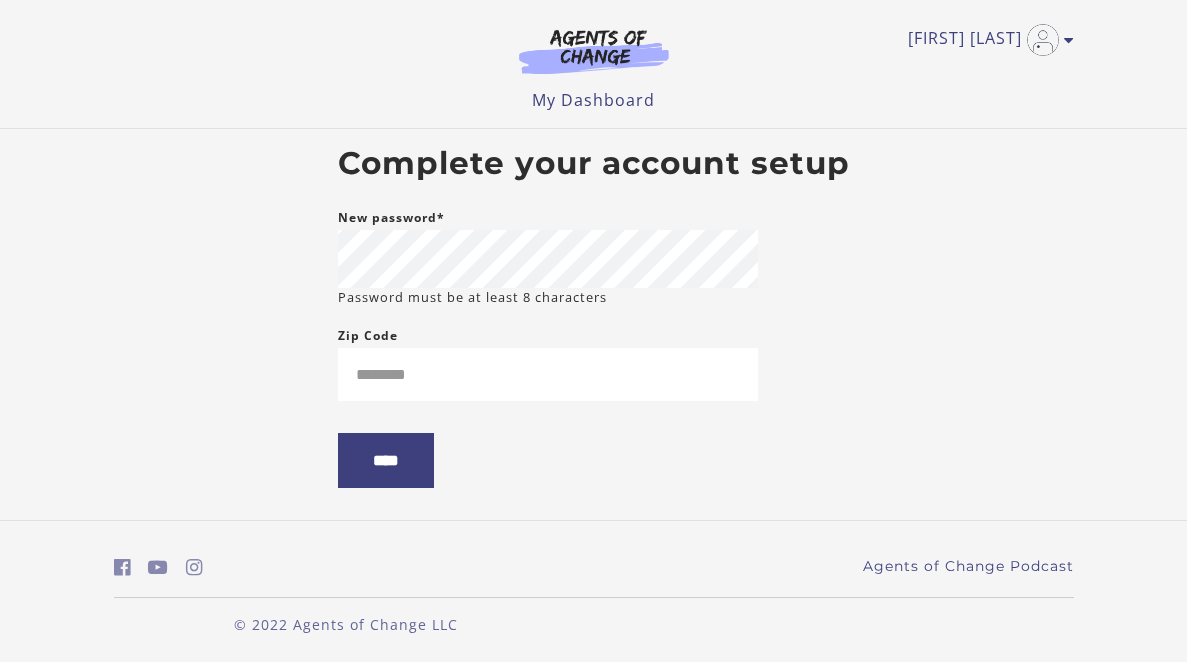 scroll, scrollTop: 0, scrollLeft: 0, axis: both 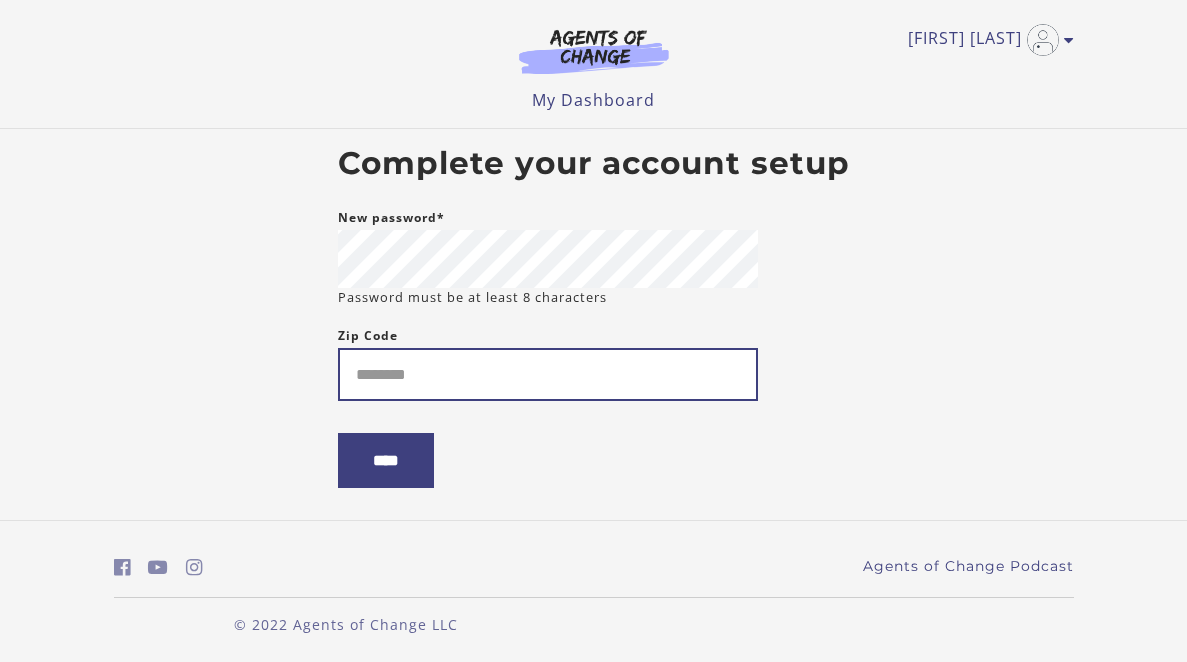 click on "Zip Code" at bounding box center [548, 374] 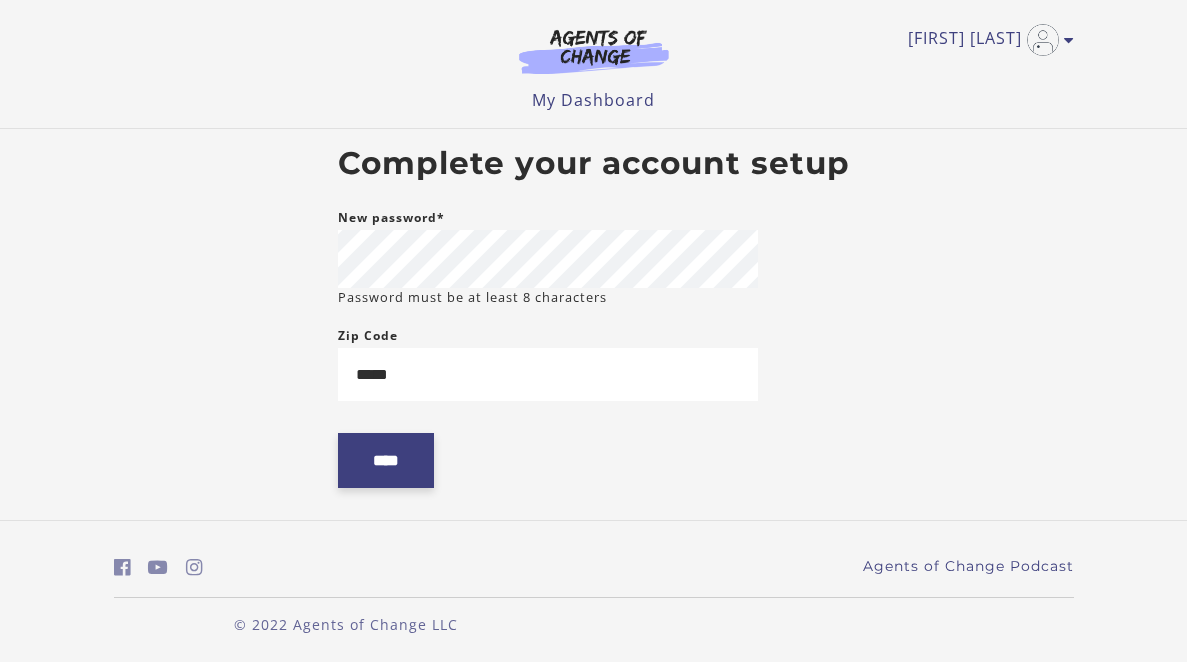 click on "****" at bounding box center [386, 460] 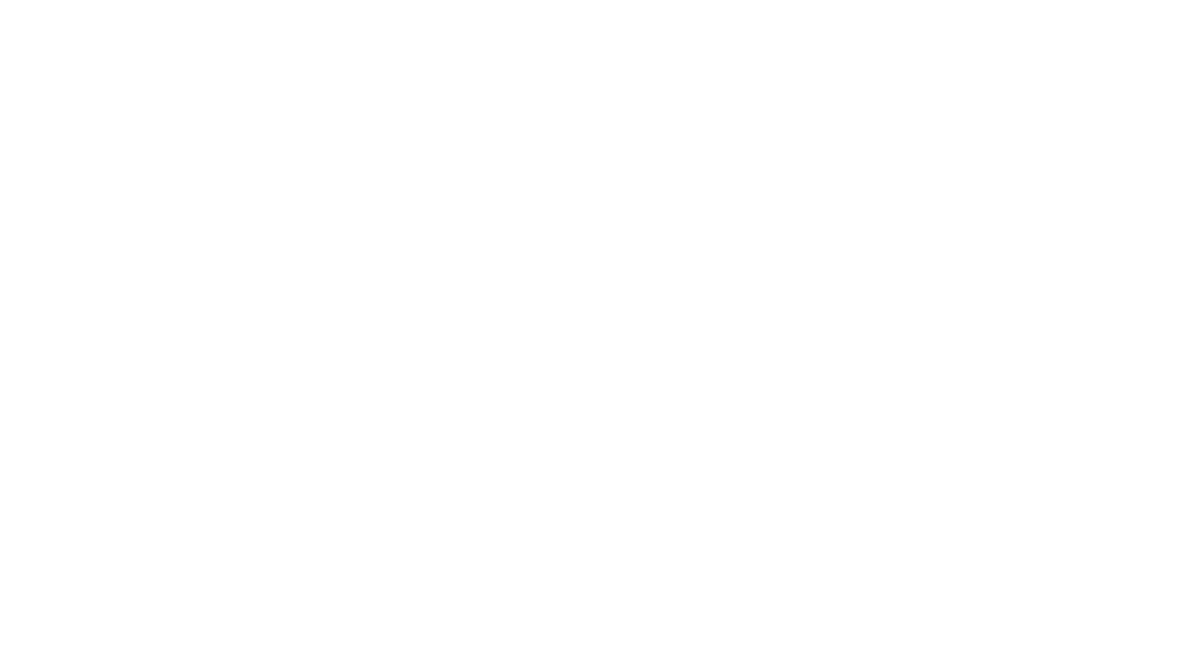 scroll, scrollTop: 0, scrollLeft: 0, axis: both 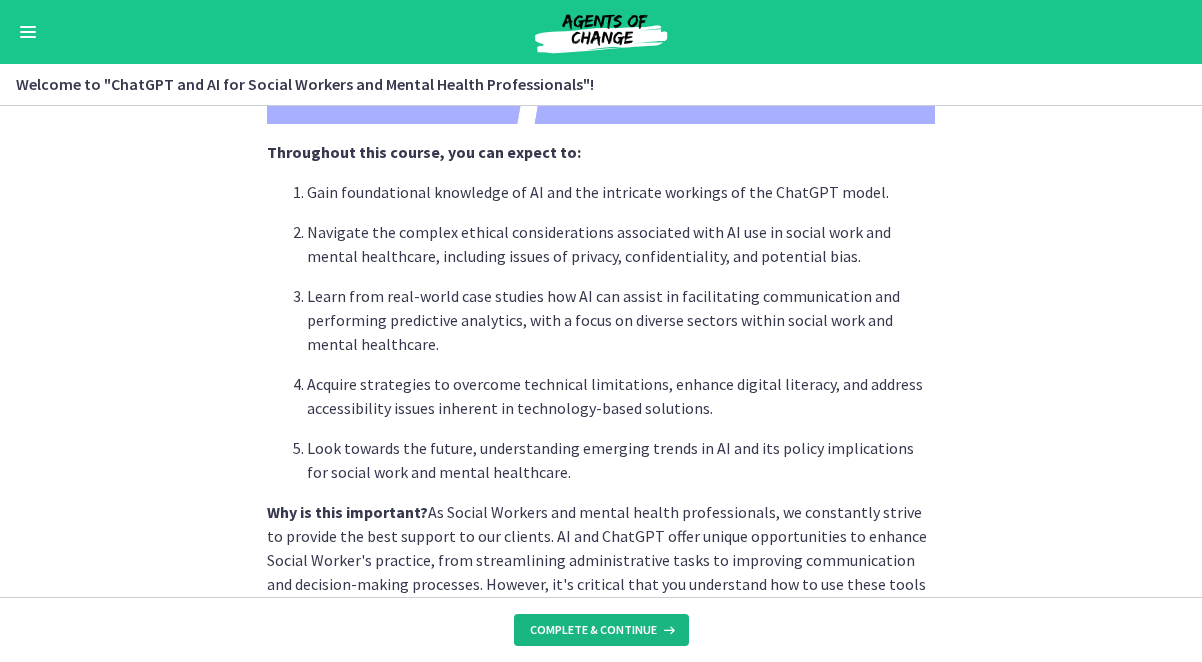 click on "Complete & continue" at bounding box center [593, 630] 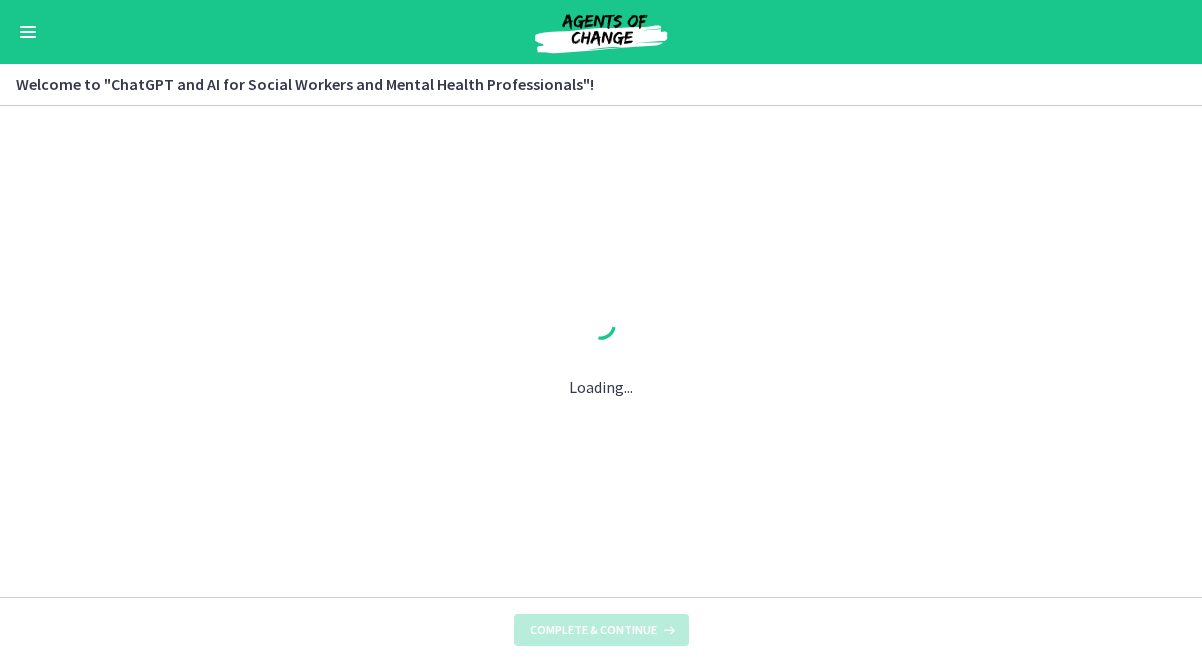 scroll, scrollTop: 0, scrollLeft: 0, axis: both 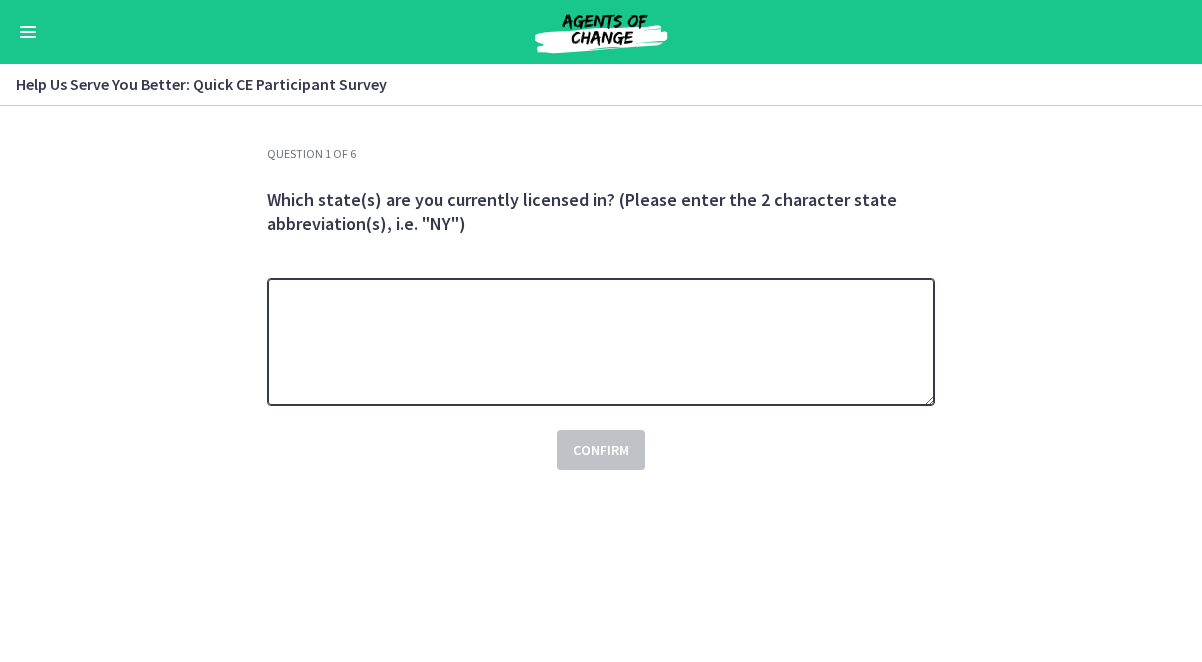 click at bounding box center (601, 342) 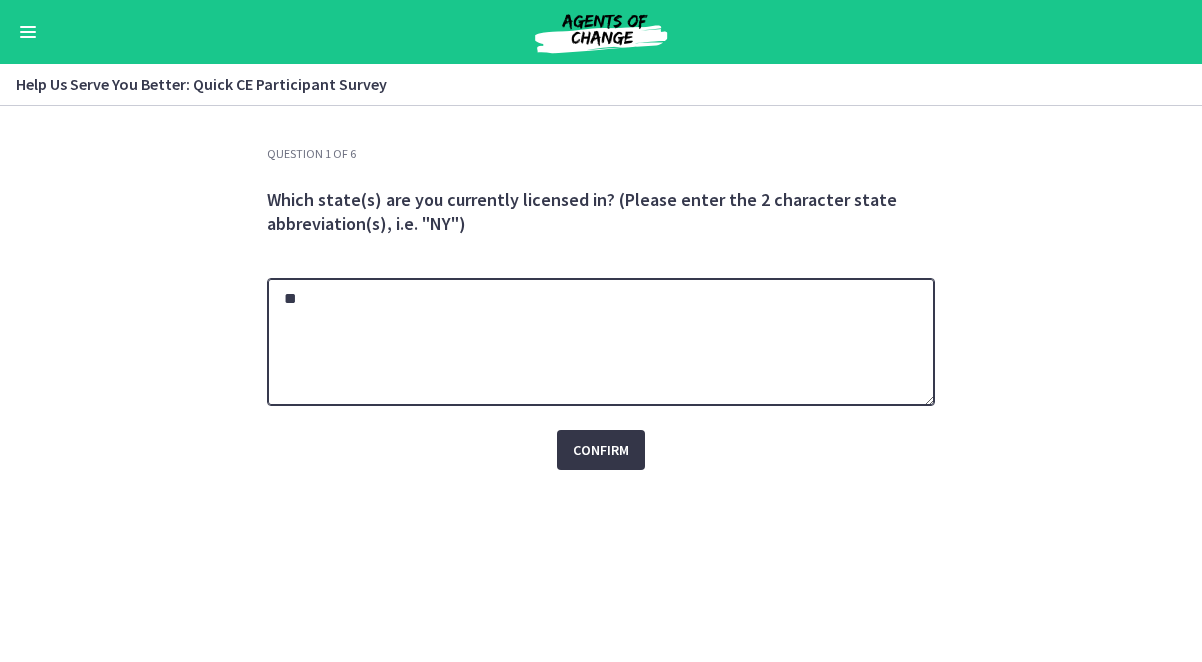 type on "**" 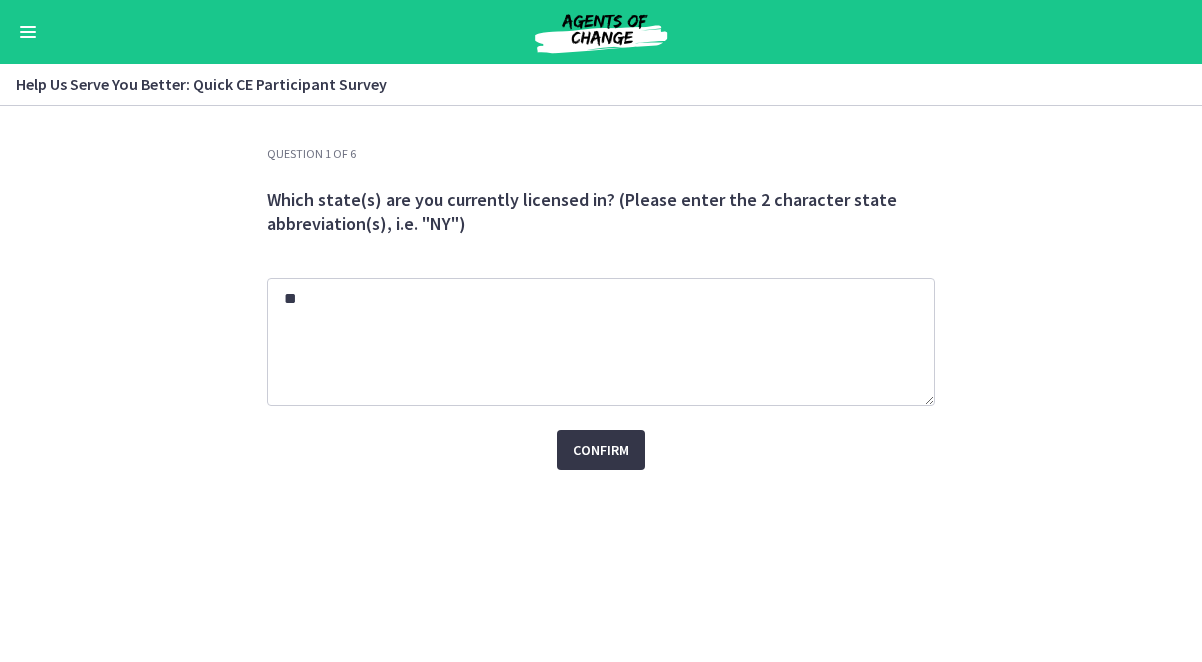 click on "Confirm" at bounding box center (601, 450) 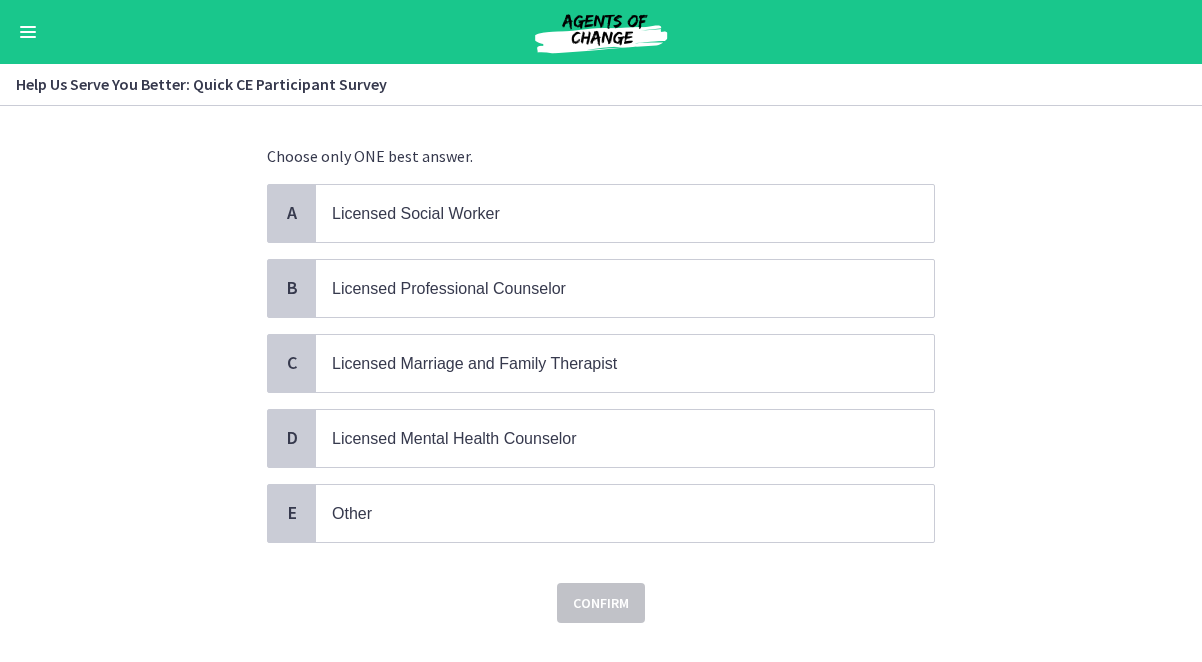 scroll, scrollTop: 99, scrollLeft: 0, axis: vertical 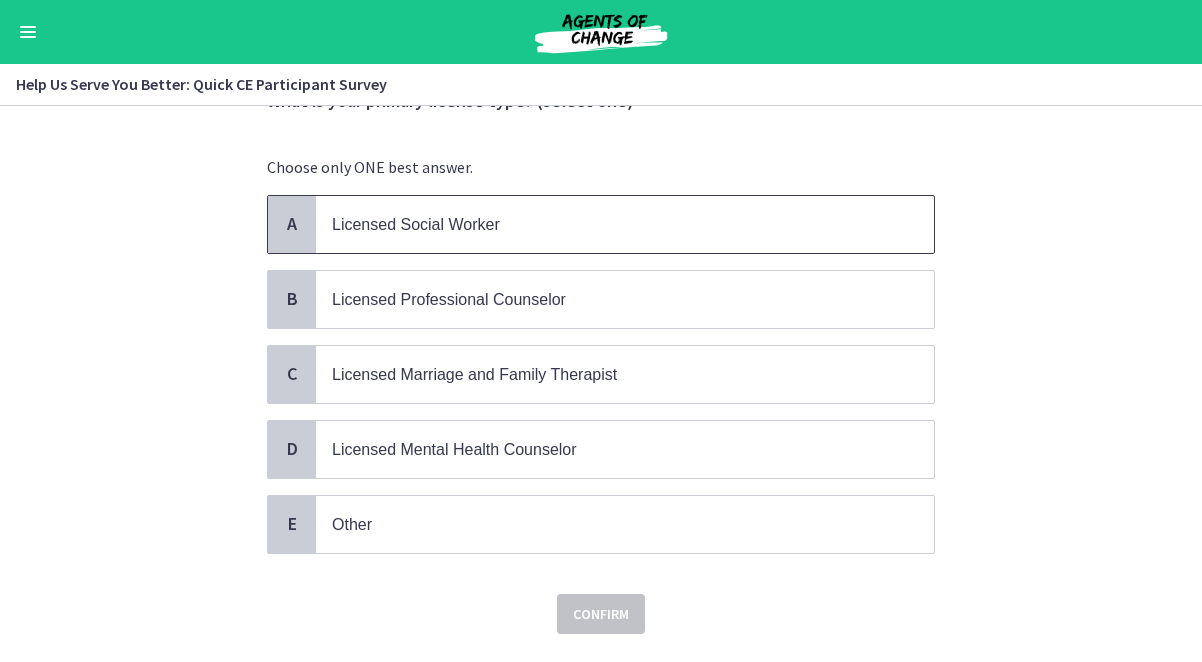 click on "Licensed Social Worker" at bounding box center (416, 224) 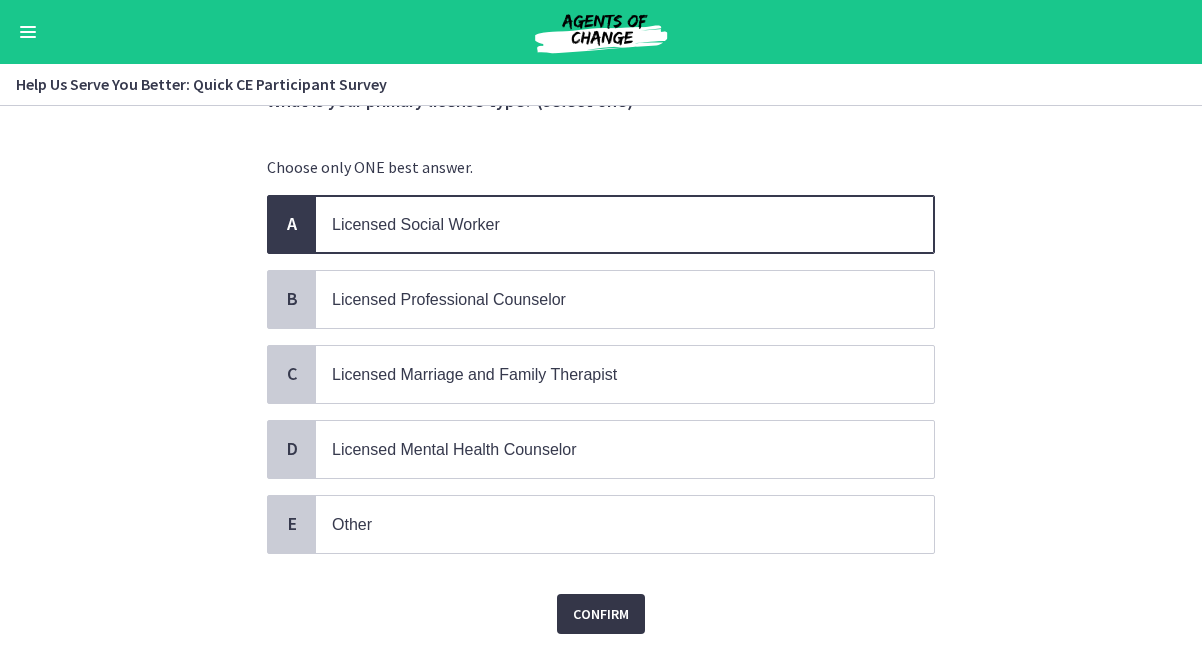 click on "Confirm" at bounding box center (601, 614) 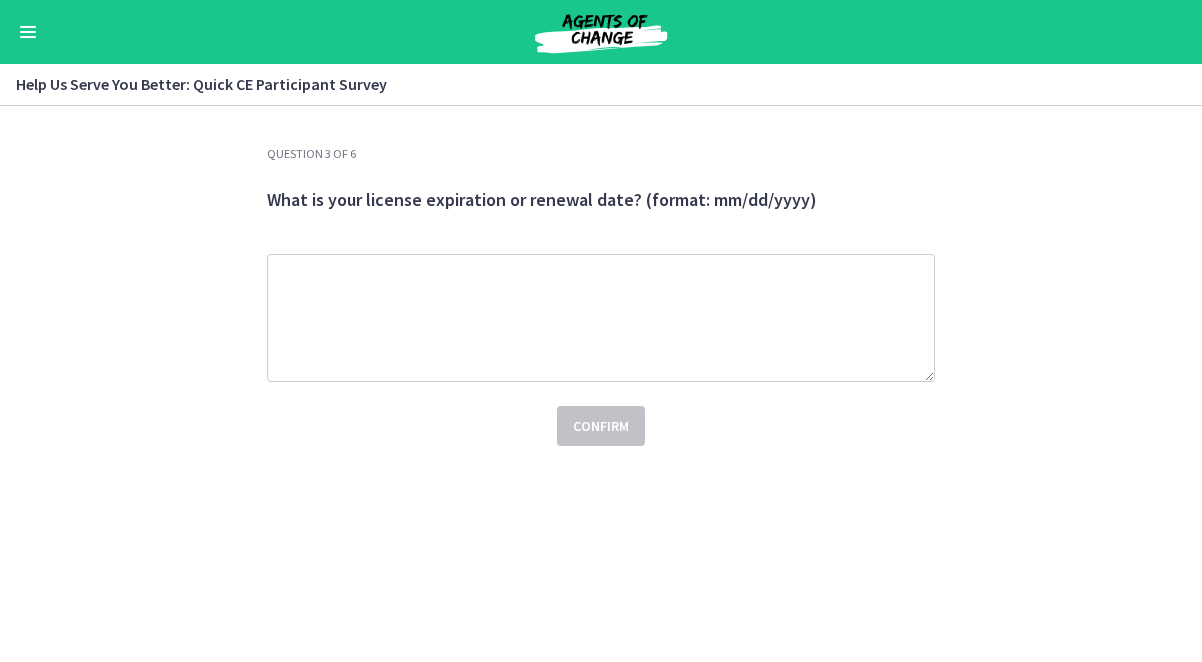 scroll, scrollTop: 0, scrollLeft: 0, axis: both 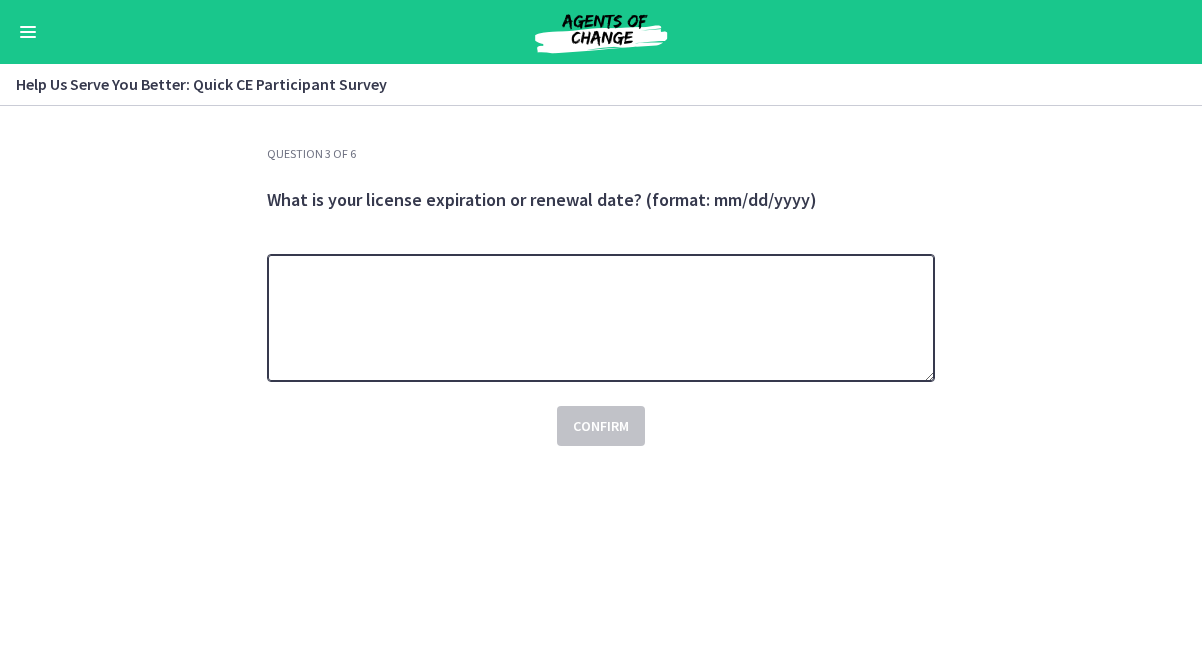 click at bounding box center (601, 318) 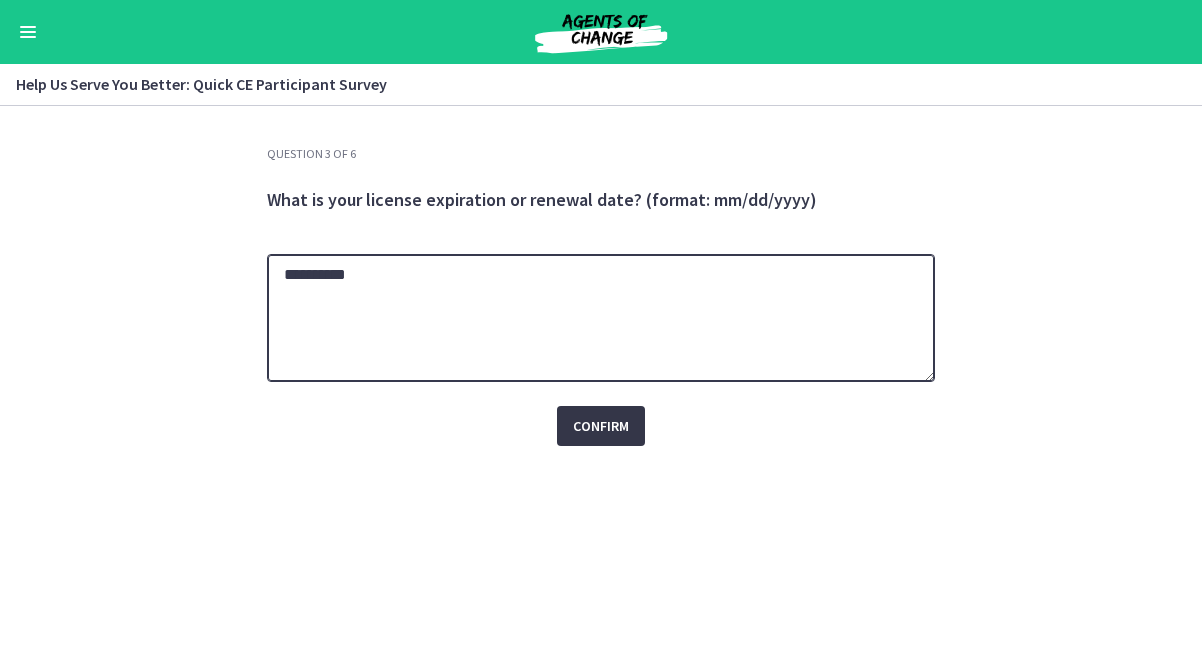 type on "**********" 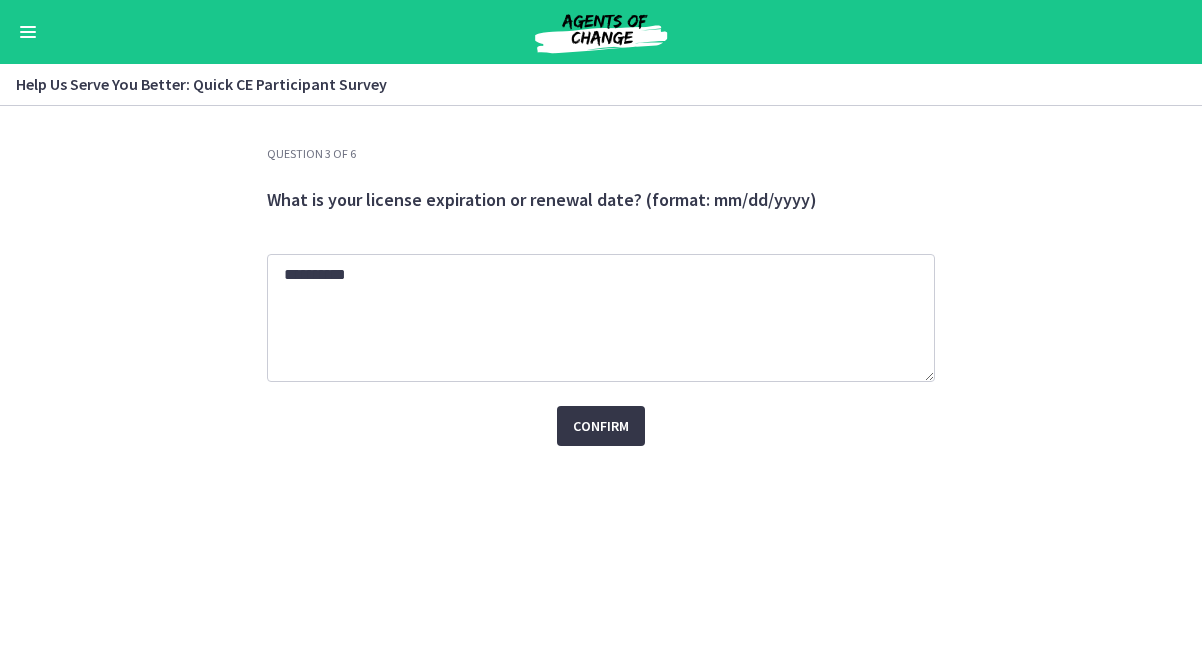 click on "Confirm" at bounding box center (601, 426) 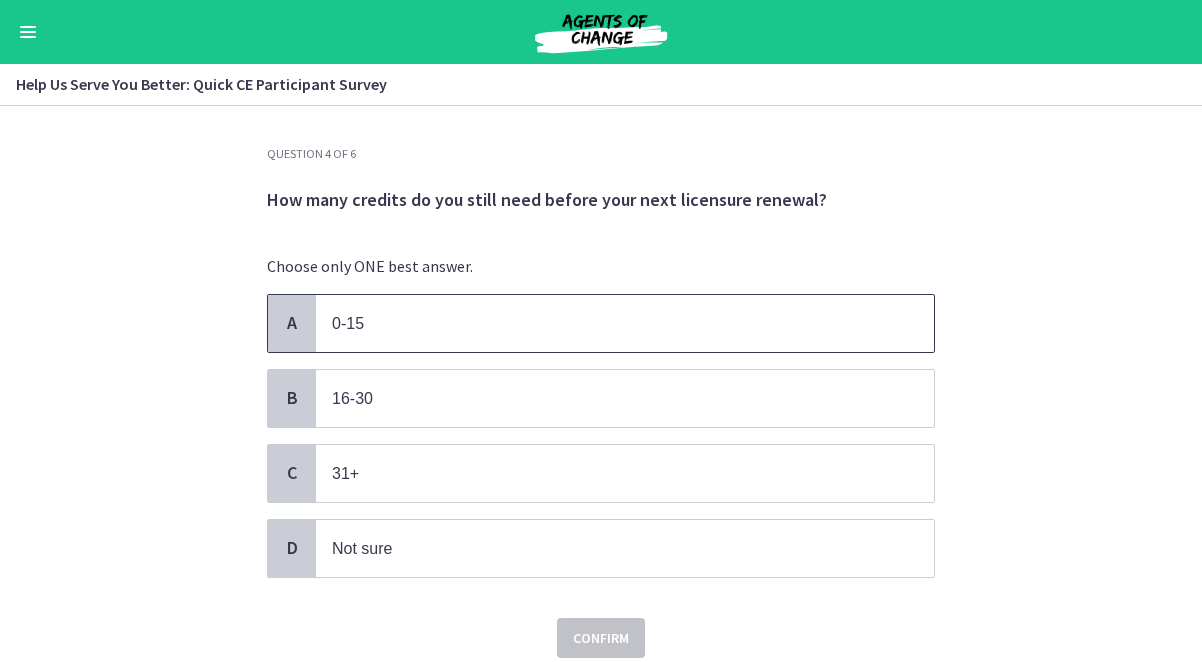 click on "0-15" at bounding box center (348, 323) 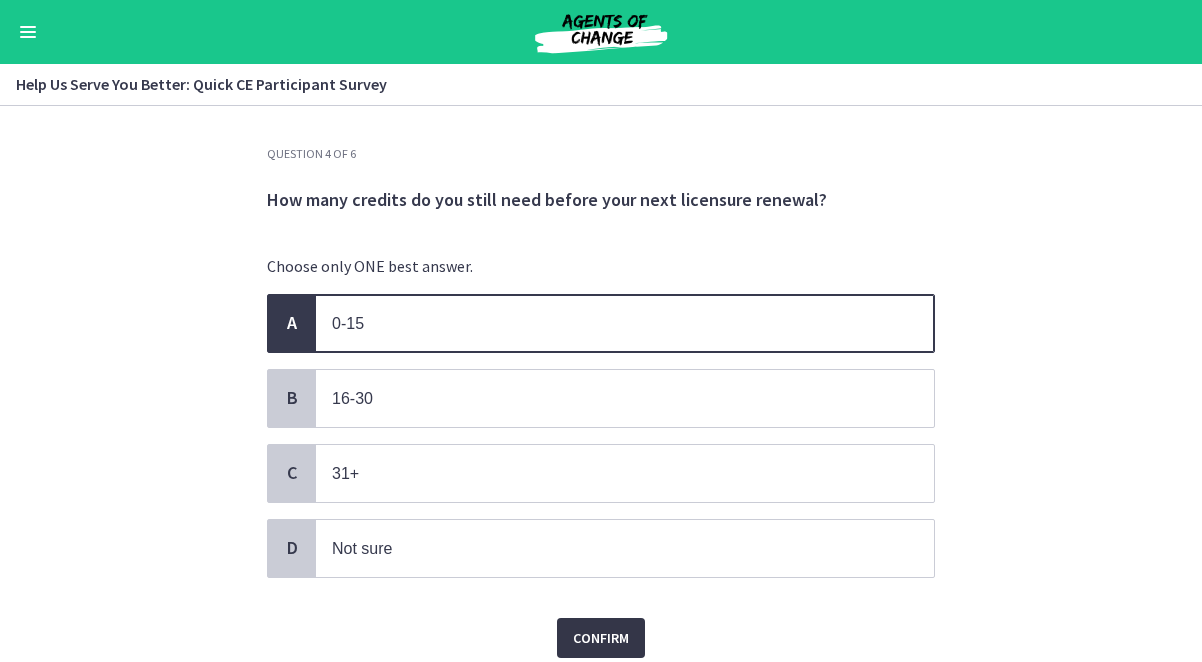 click on "Confirm" at bounding box center (601, 638) 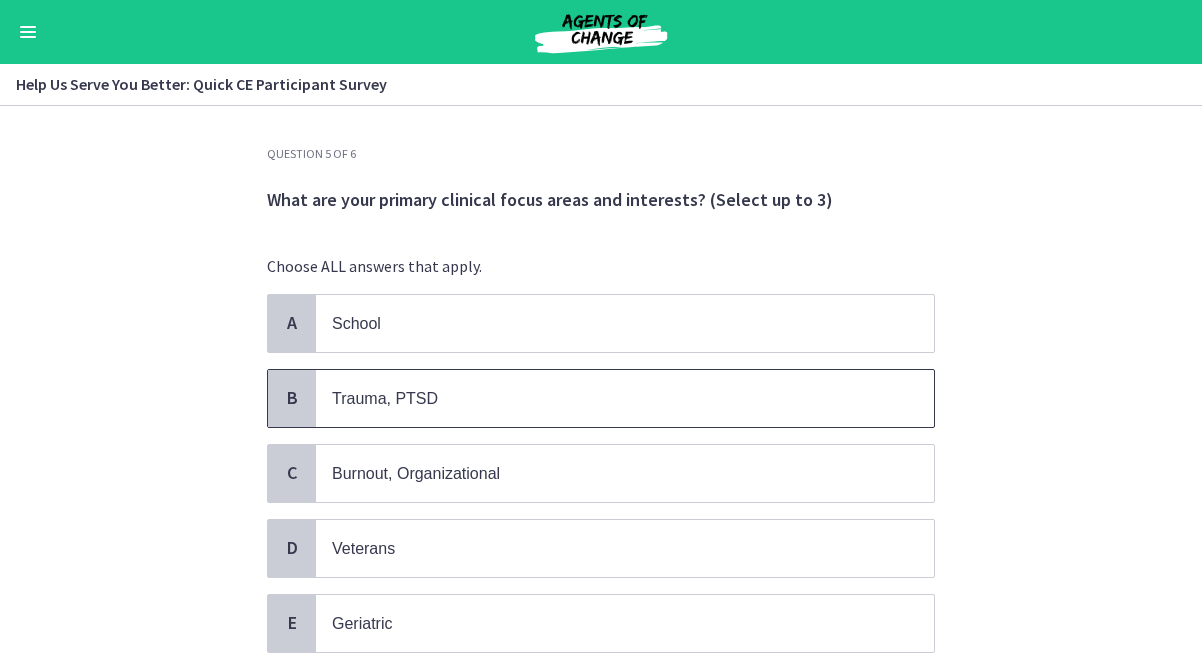 click on "Trauma, PTSD" at bounding box center (605, 398) 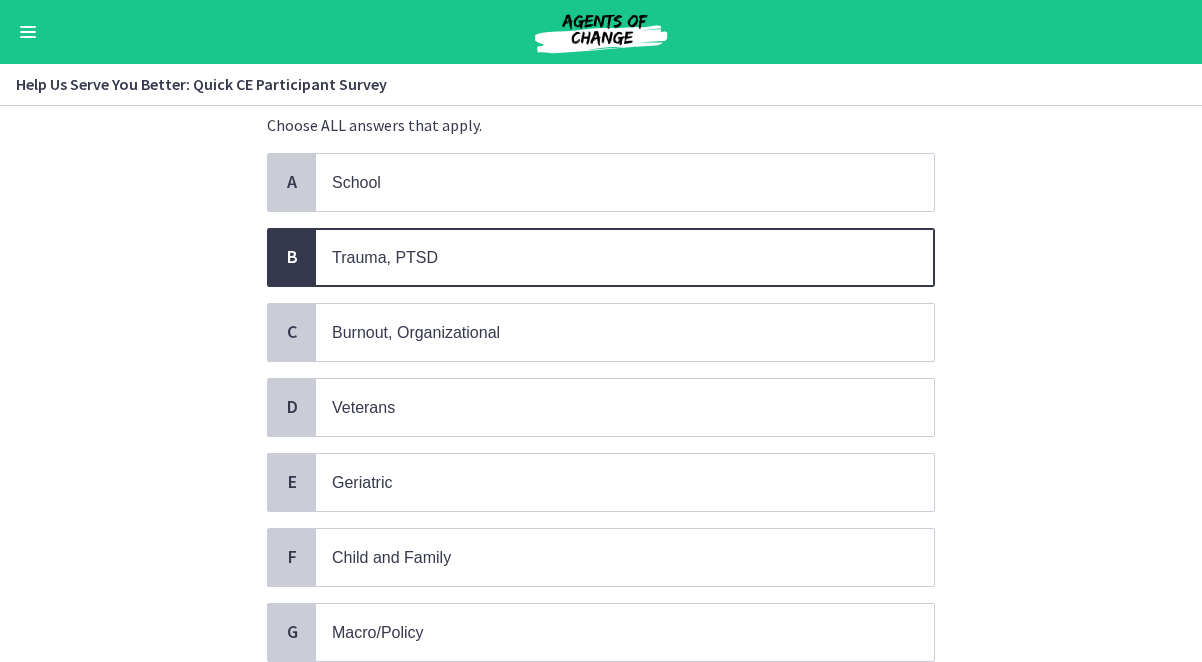 scroll, scrollTop: 145, scrollLeft: 0, axis: vertical 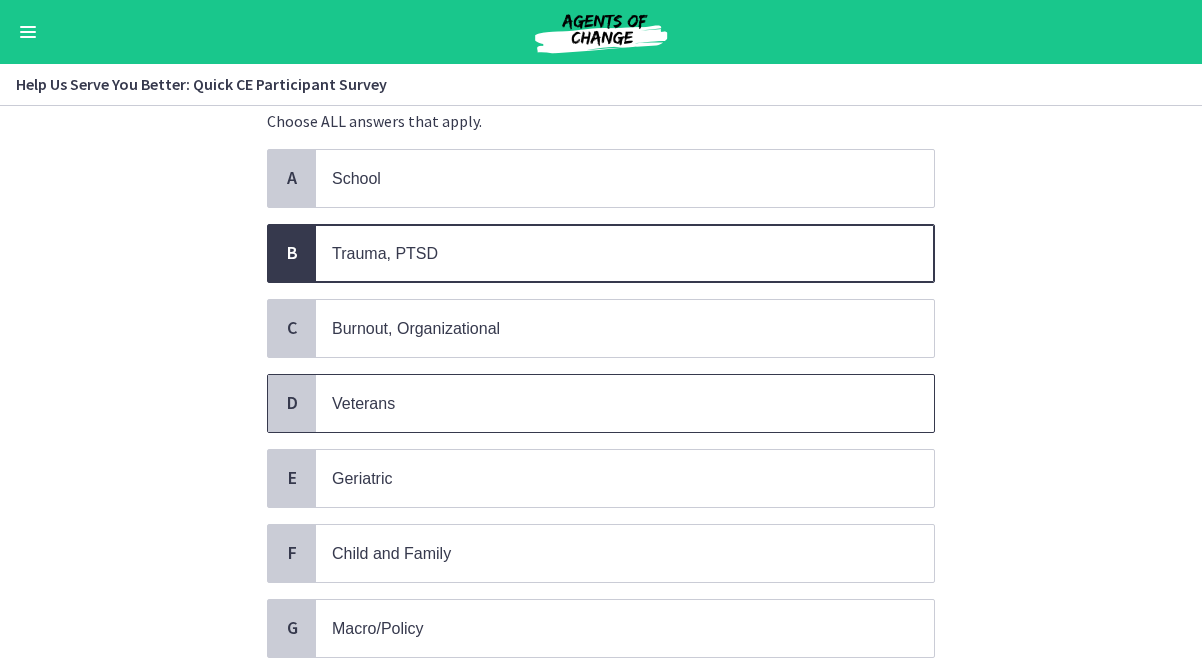 click on "Veterans" at bounding box center (605, 403) 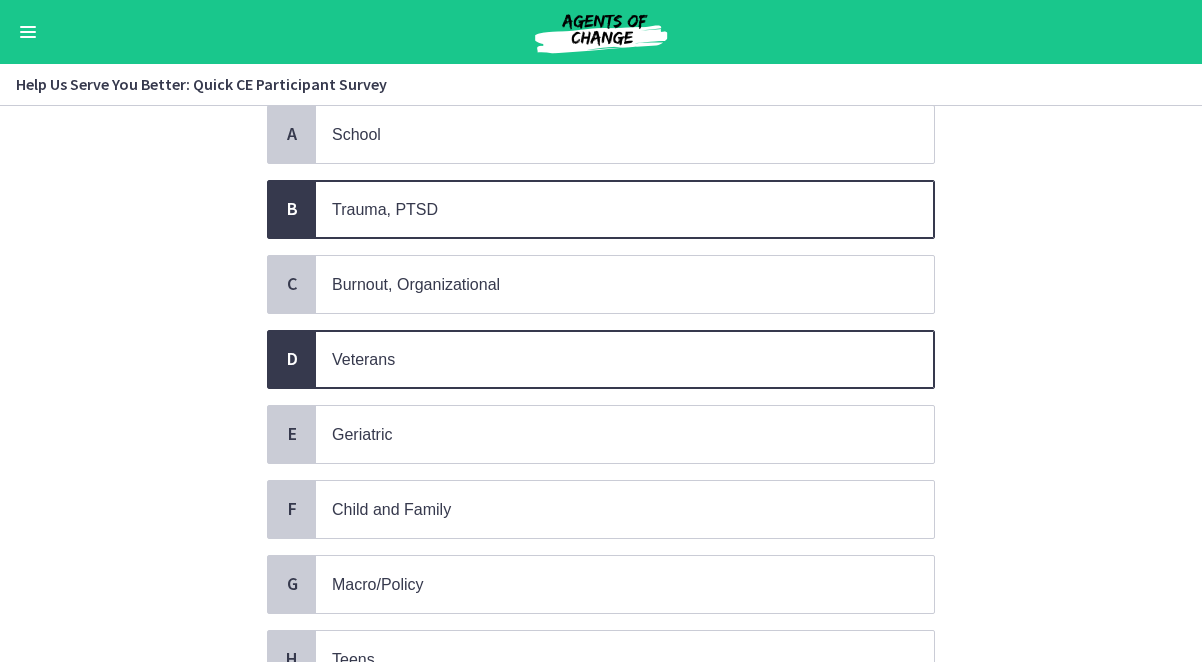 scroll, scrollTop: 330, scrollLeft: 0, axis: vertical 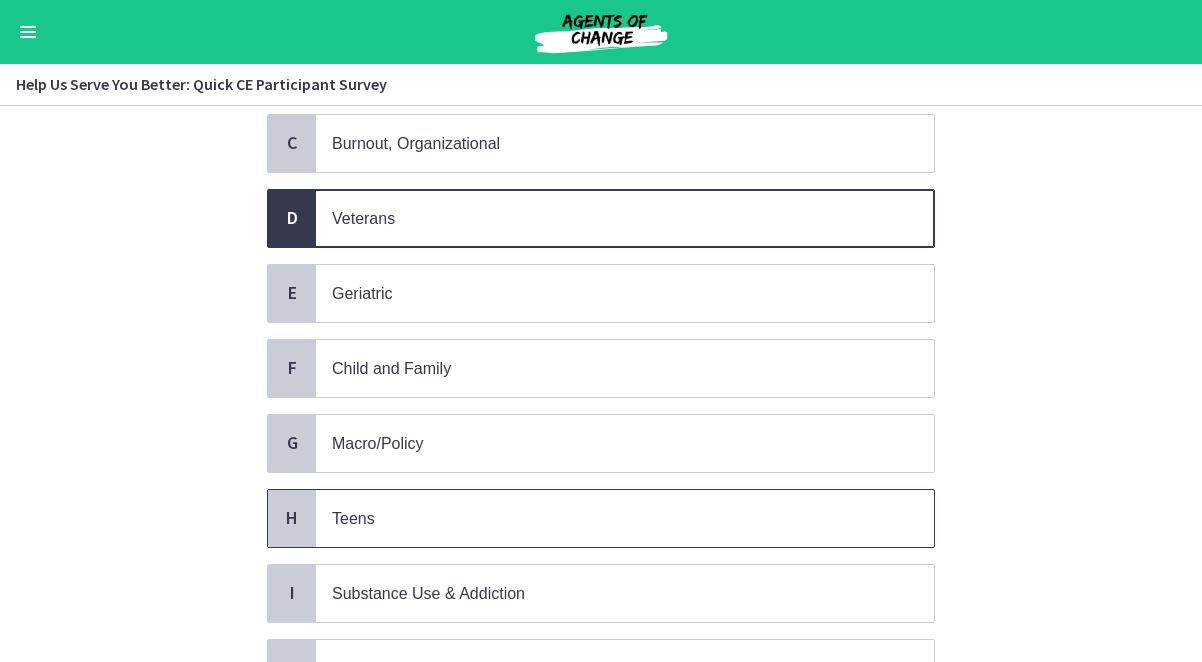 click on "Teens" at bounding box center [605, 518] 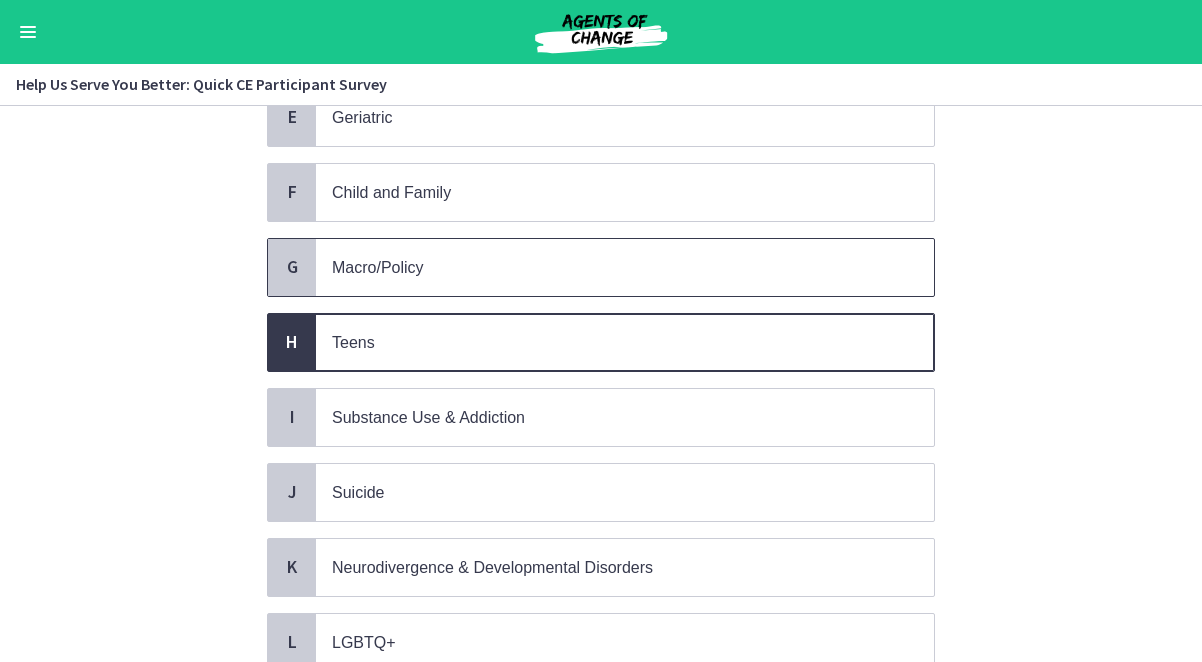 scroll, scrollTop: 567, scrollLeft: 0, axis: vertical 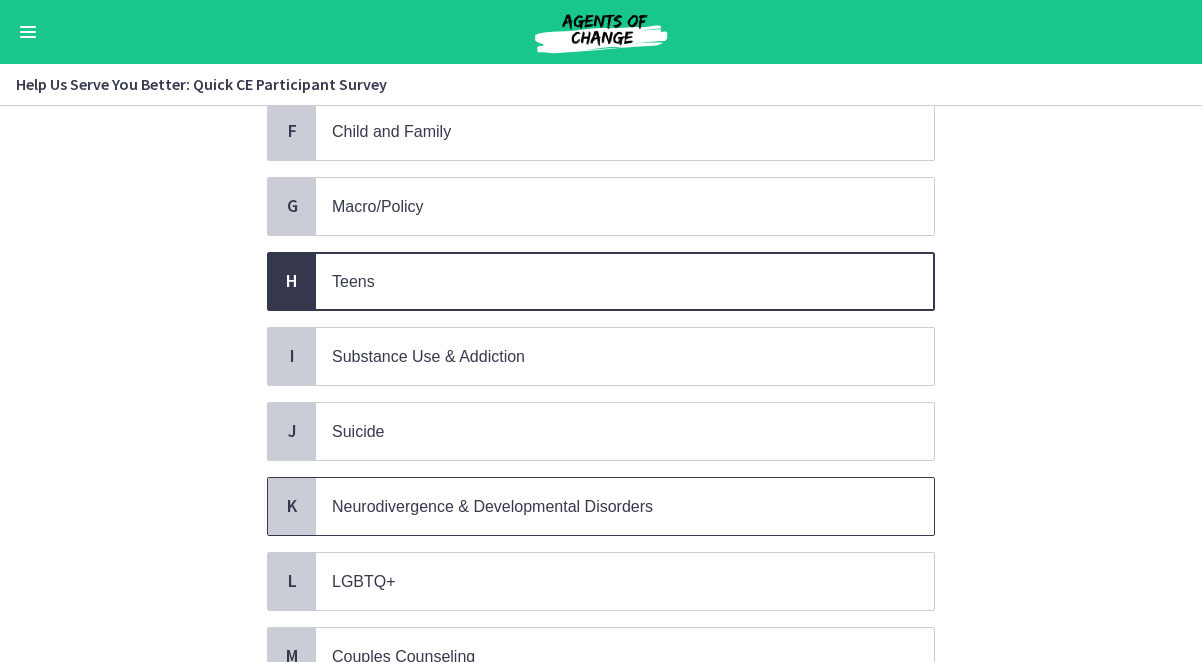 click on "Neurodivergence & Developmental Disorders" at bounding box center [492, 506] 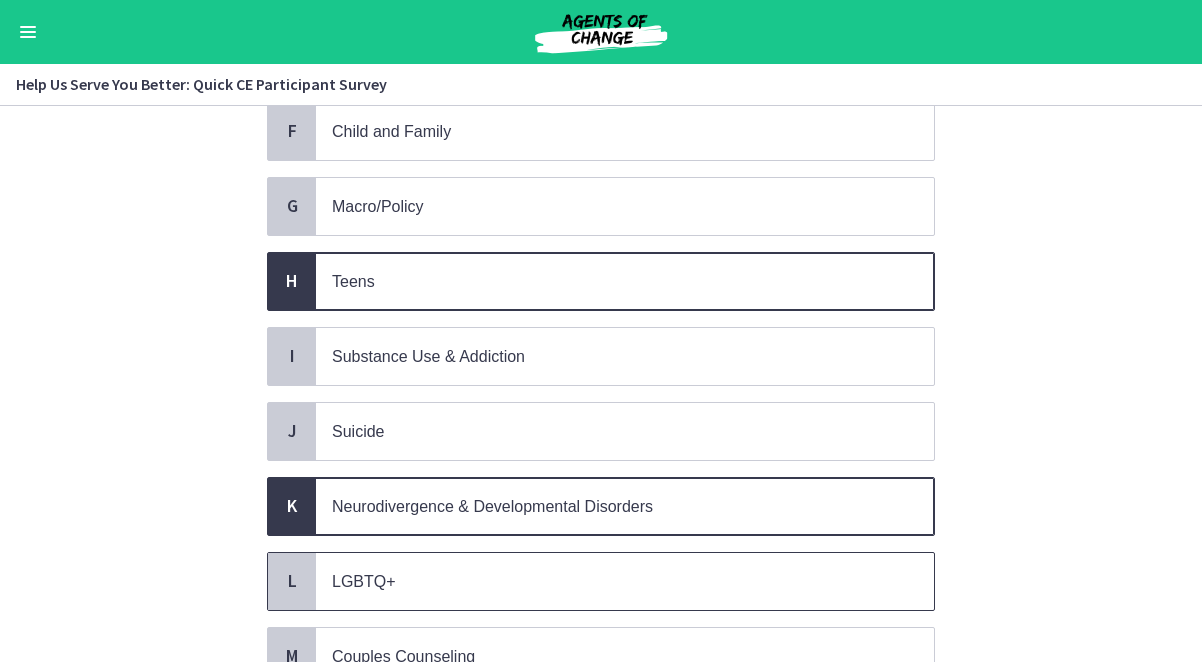 click on "LGBTQ+" at bounding box center [605, 581] 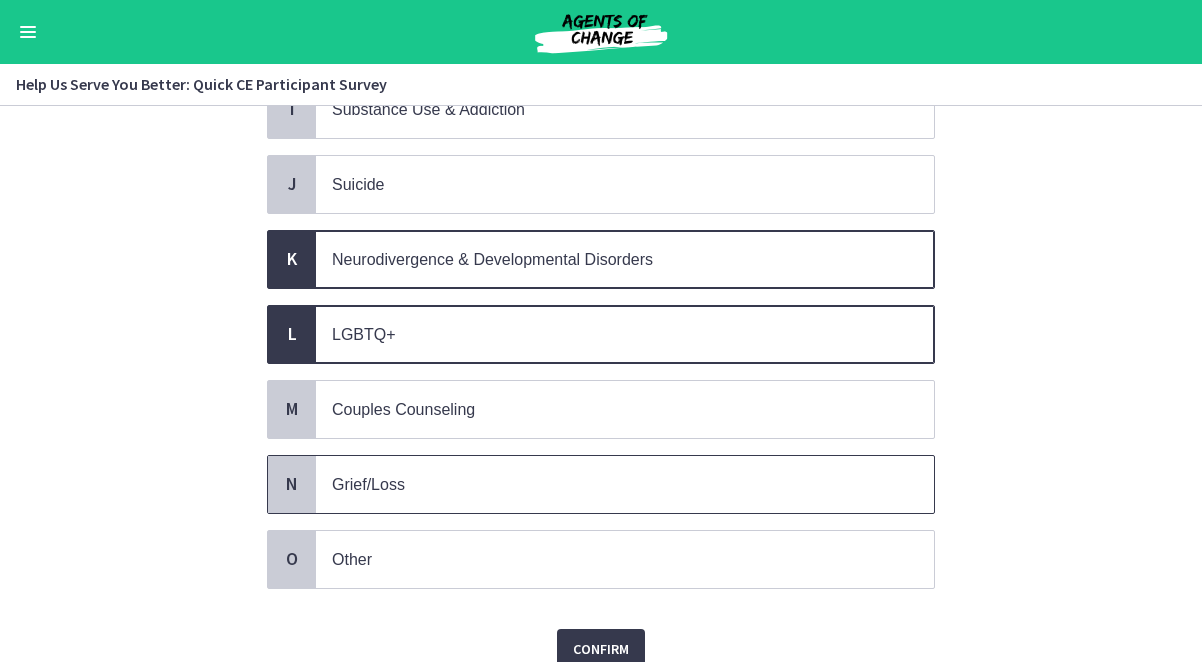scroll, scrollTop: 572, scrollLeft: 0, axis: vertical 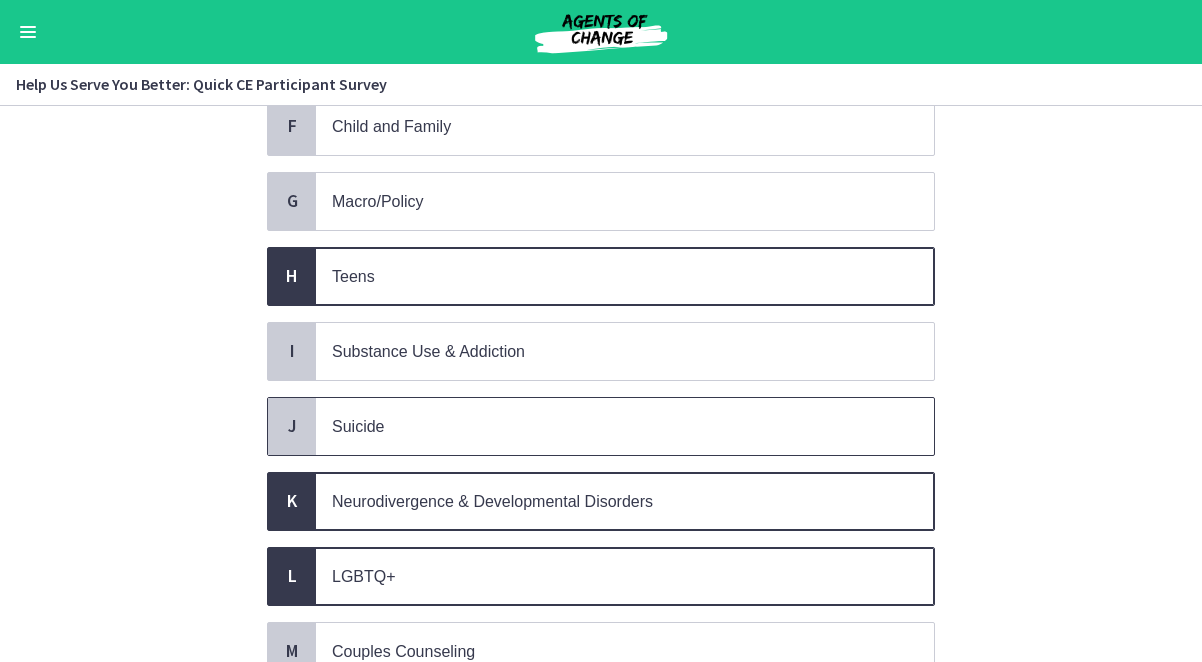click on "Suicide" at bounding box center (605, 426) 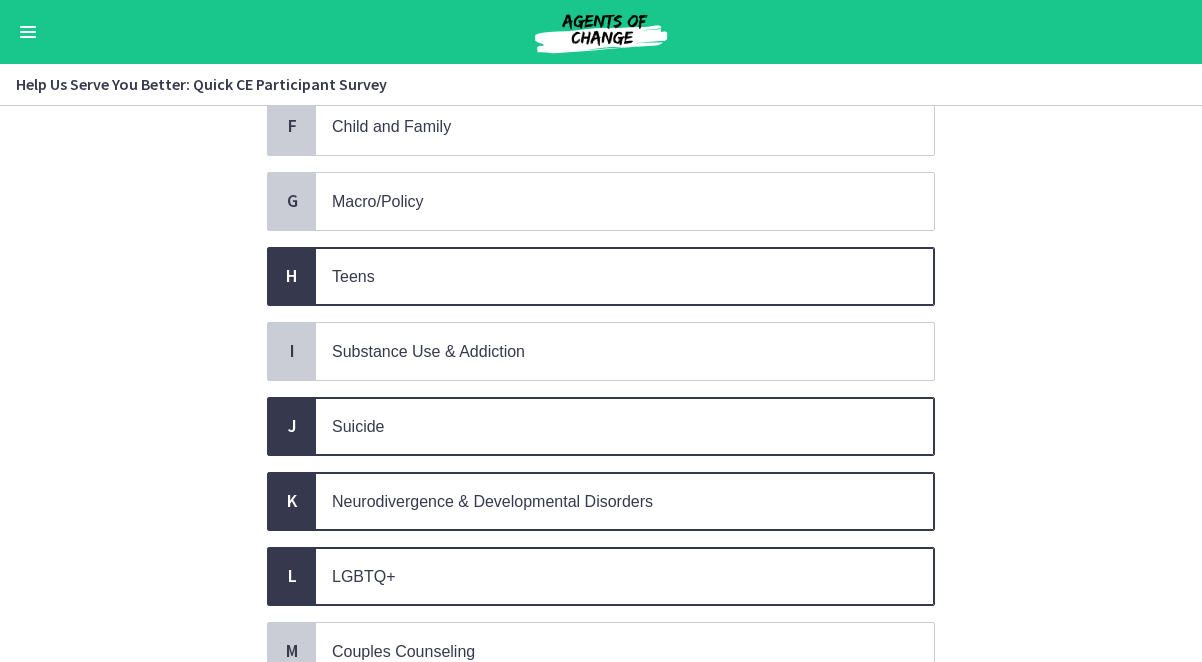 click on "Suicide" at bounding box center (605, 426) 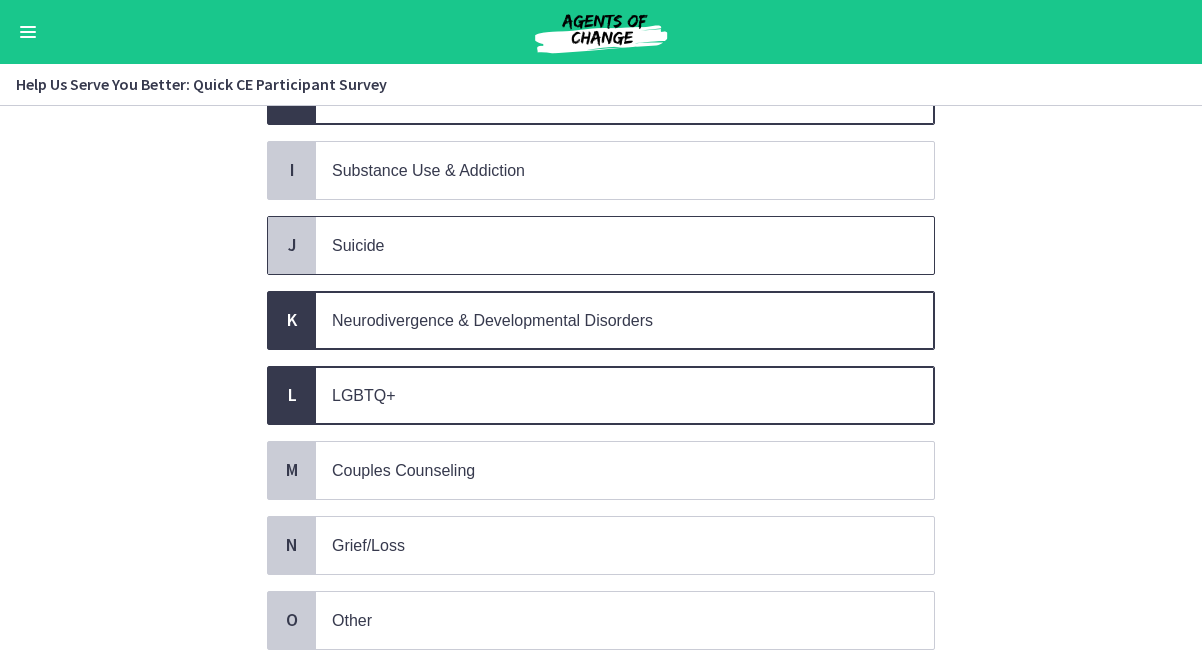 scroll, scrollTop: 901, scrollLeft: 0, axis: vertical 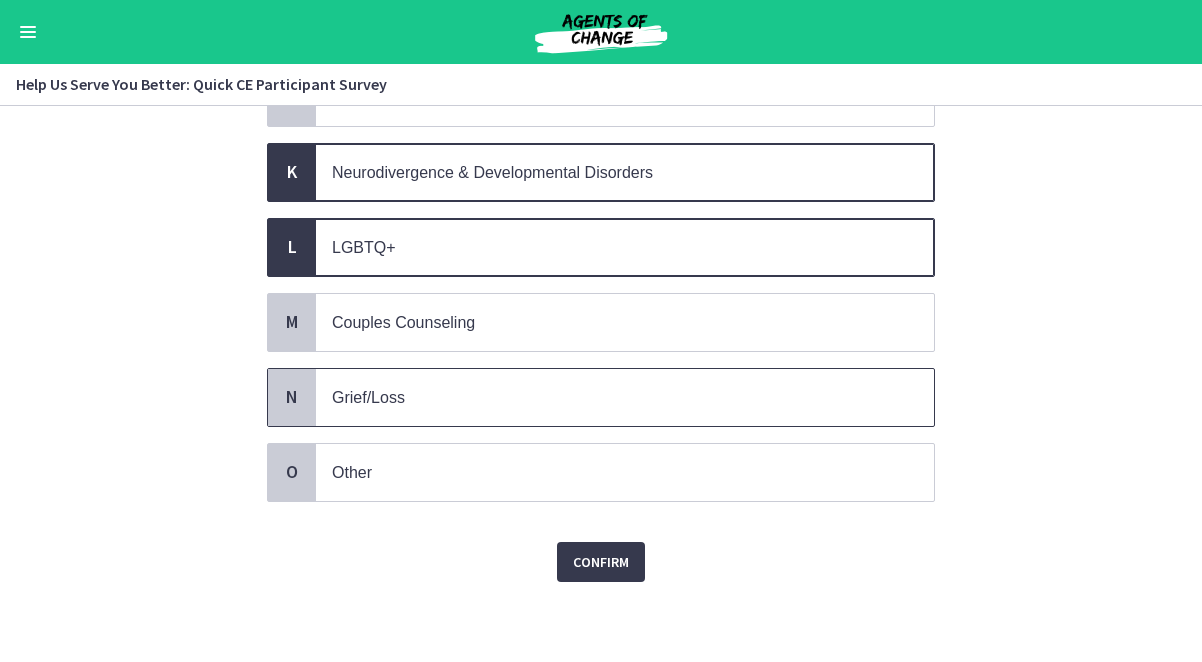 click on "Grief/Loss" at bounding box center [605, 397] 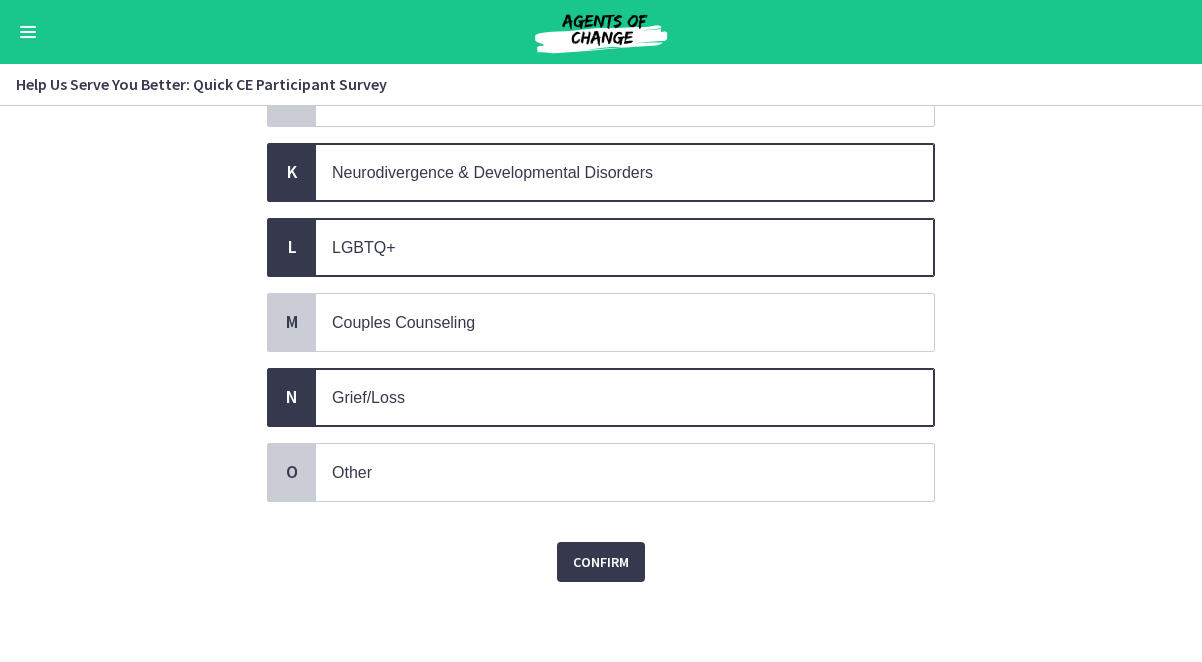 click on "Grief/Loss" at bounding box center [605, 397] 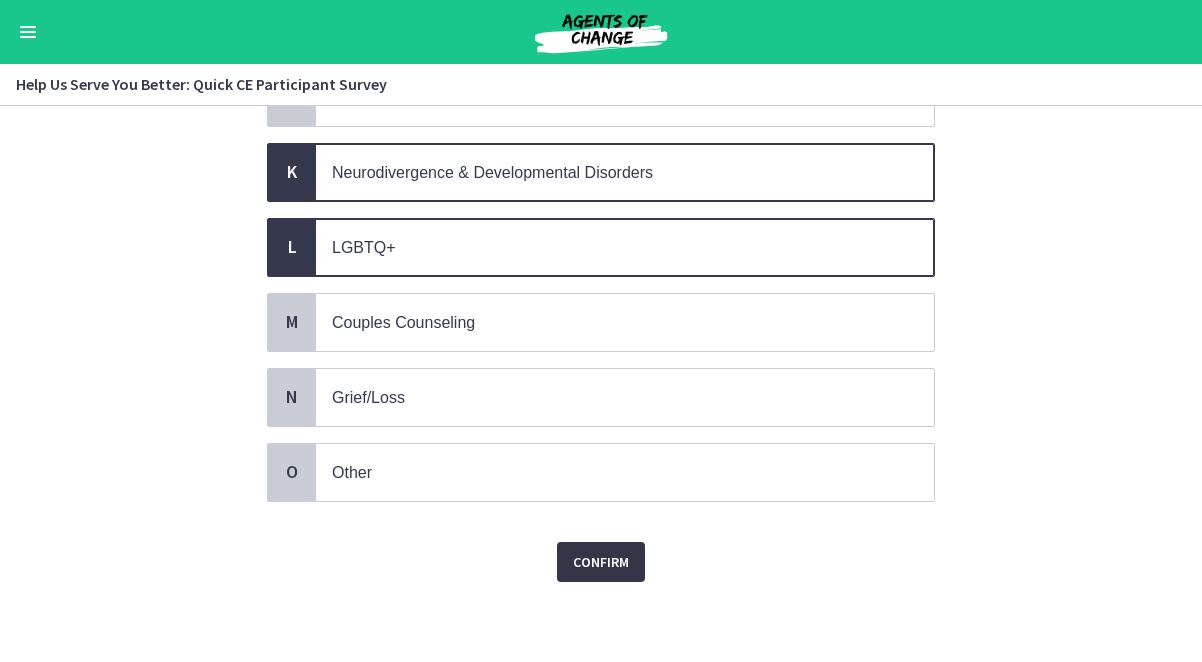click on "Confirm" at bounding box center [601, 562] 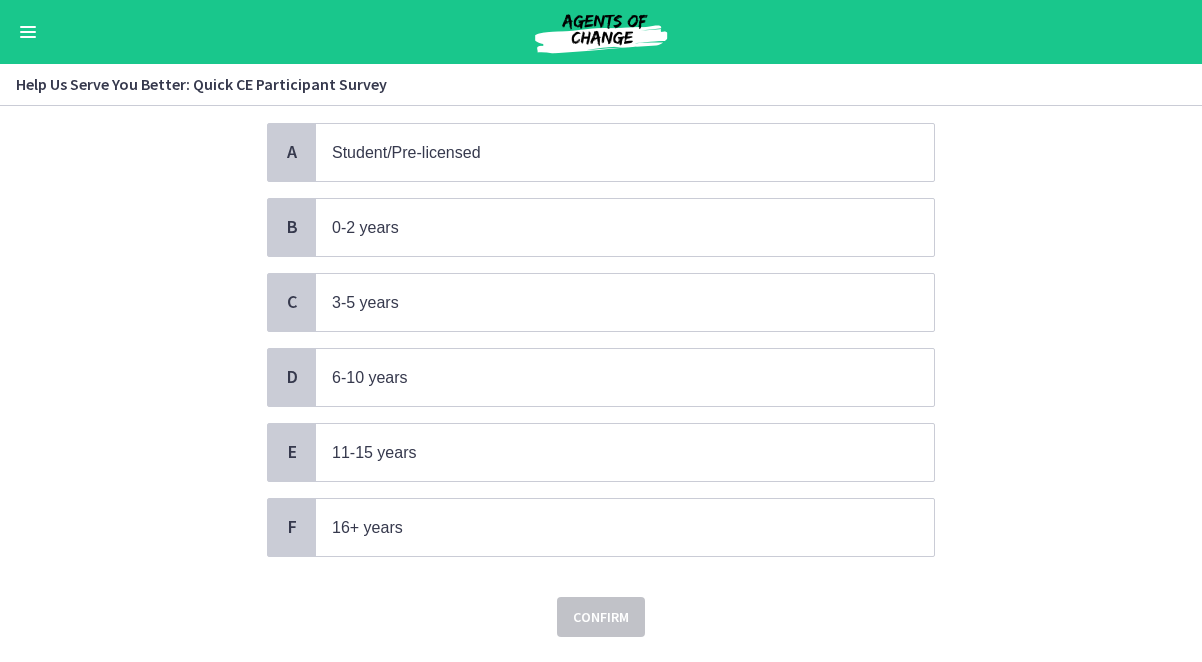 scroll, scrollTop: 175, scrollLeft: 0, axis: vertical 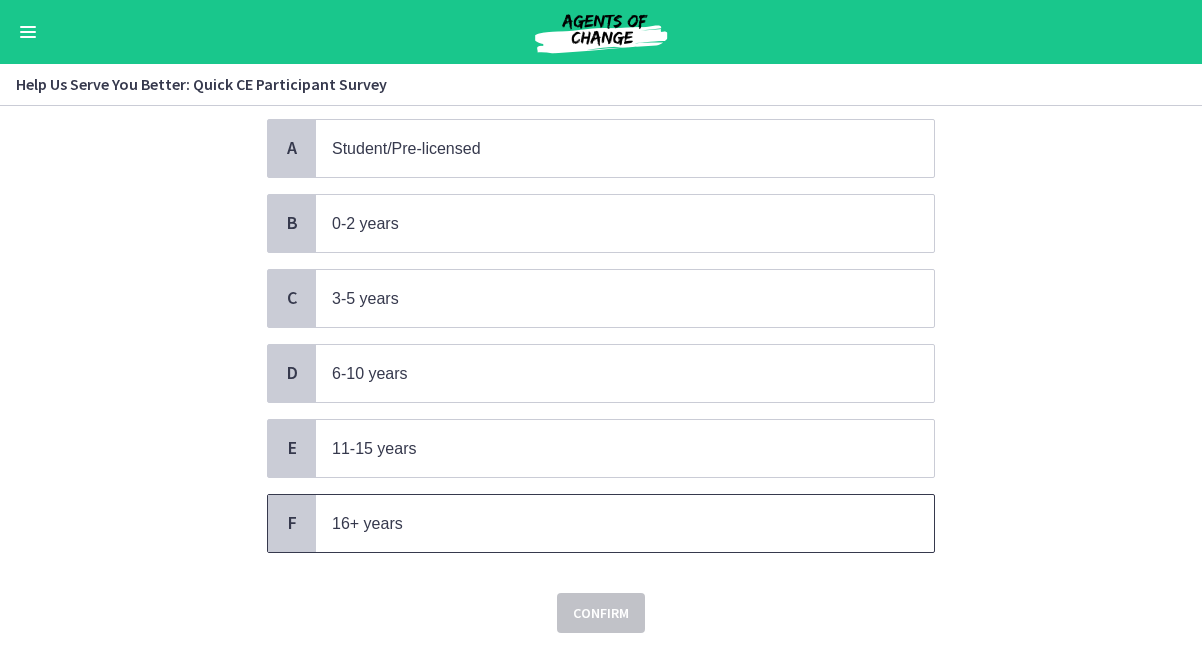 click on "16+ years" at bounding box center [605, 523] 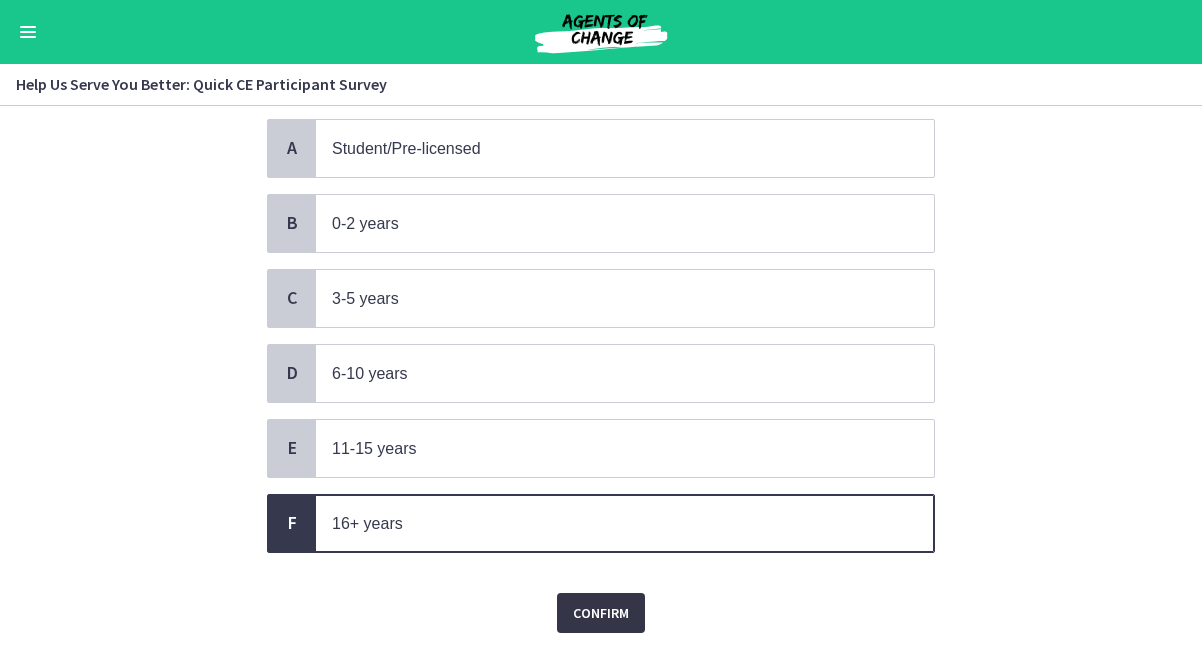 click on "Confirm" at bounding box center [601, 613] 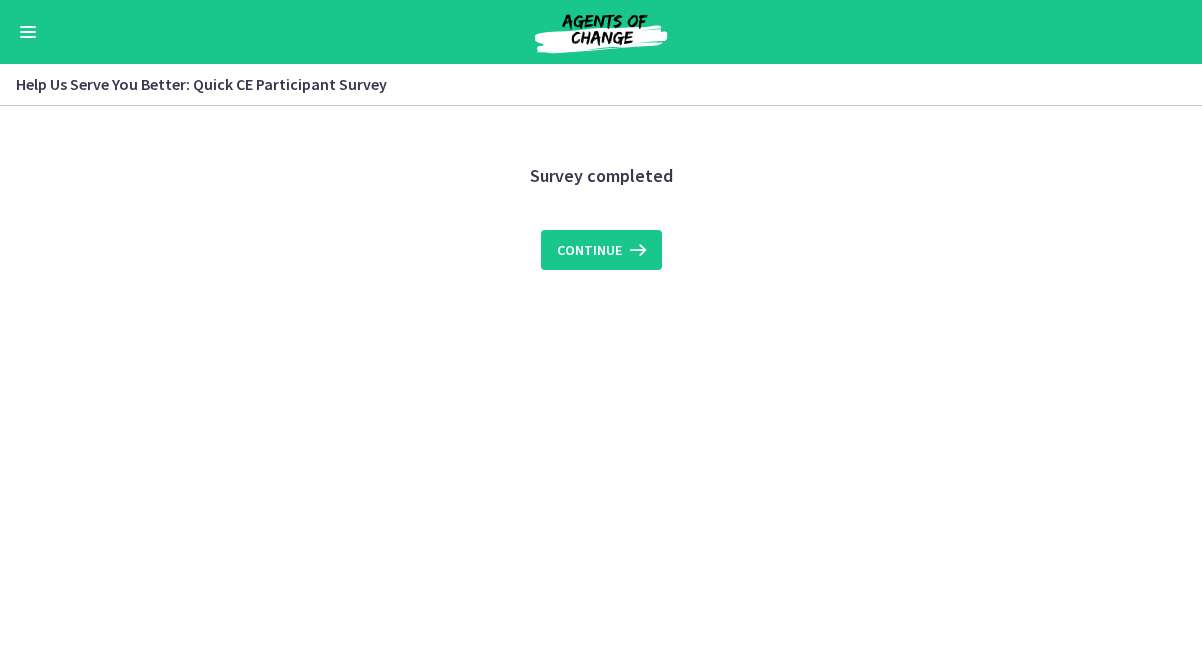 scroll, scrollTop: 0, scrollLeft: 0, axis: both 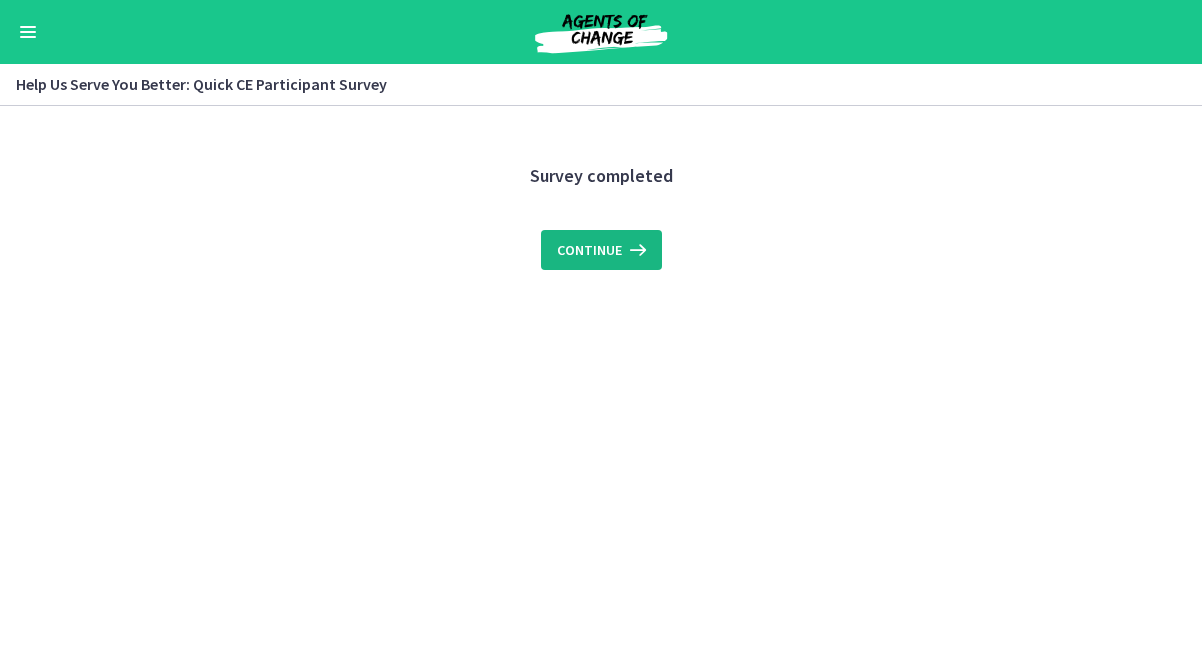 click at bounding box center (636, 250) 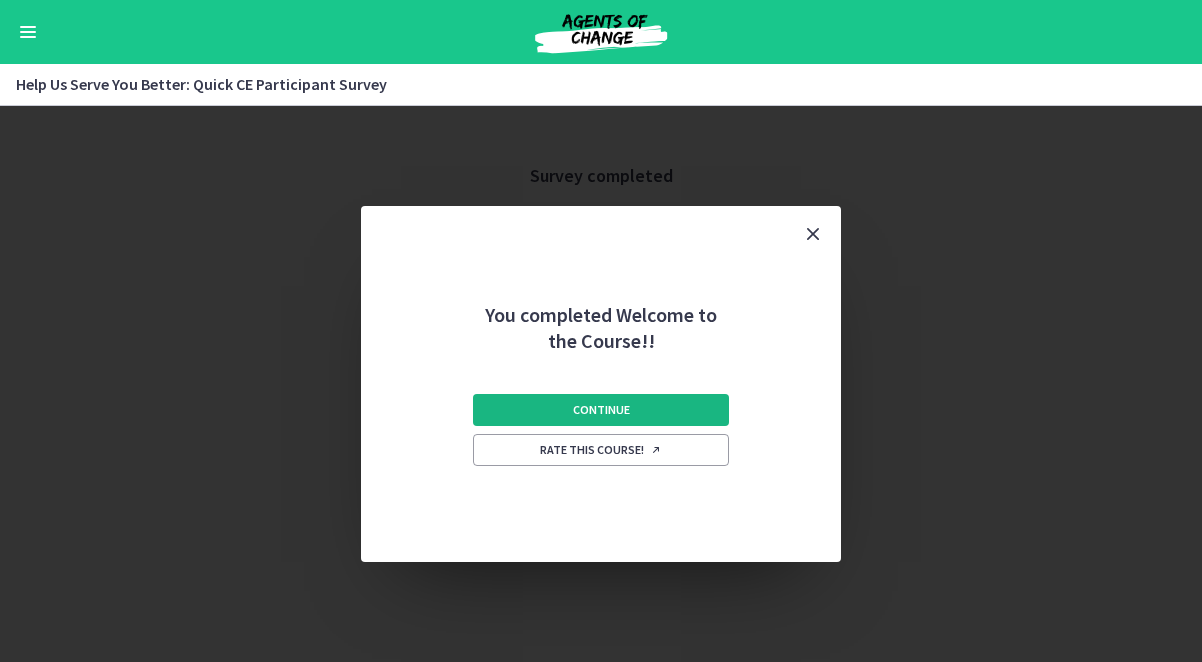click on "Continue" at bounding box center (601, 410) 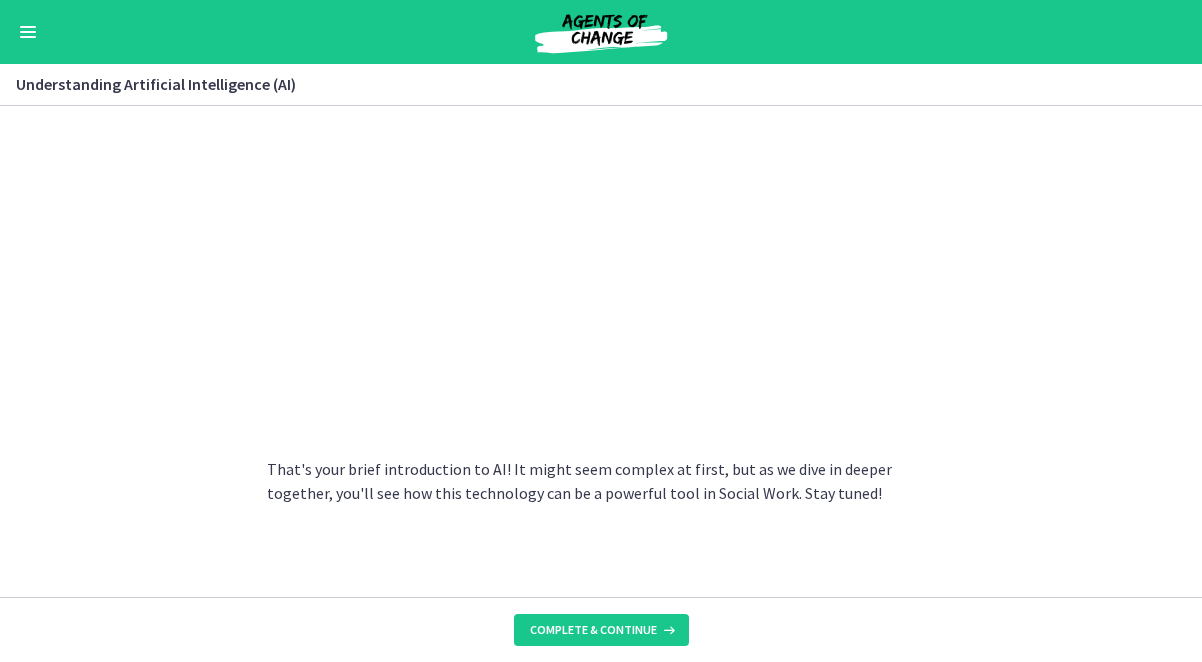 scroll, scrollTop: 979, scrollLeft: 0, axis: vertical 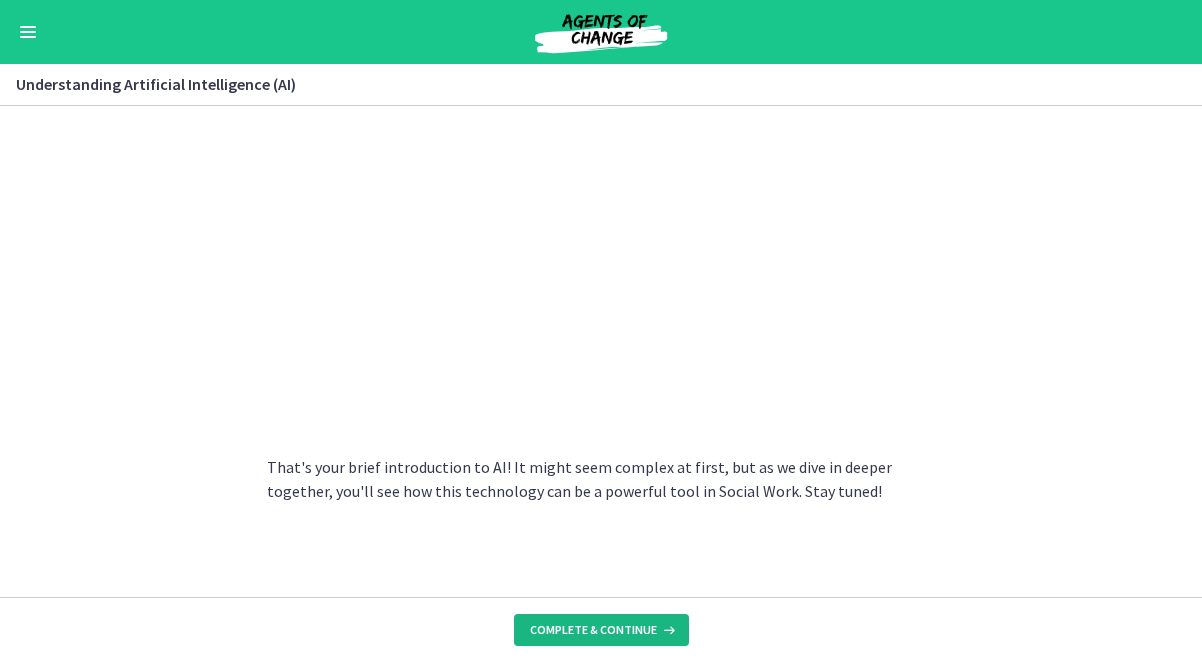 click on "Complete & continue" at bounding box center [593, 630] 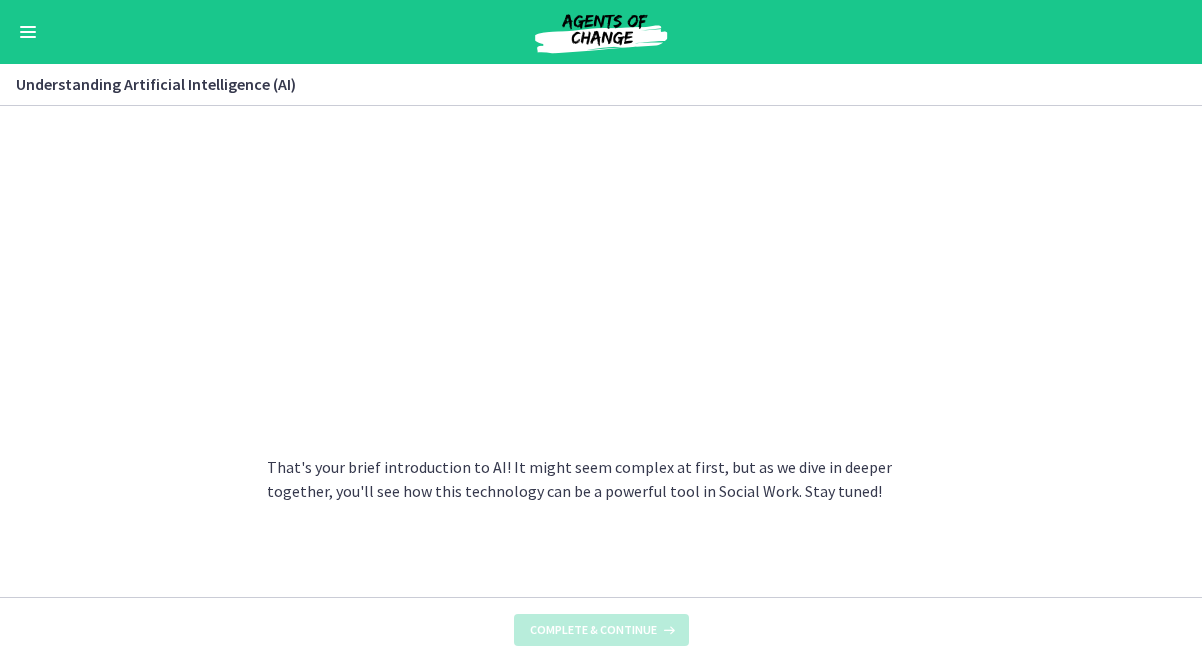scroll, scrollTop: 0, scrollLeft: 0, axis: both 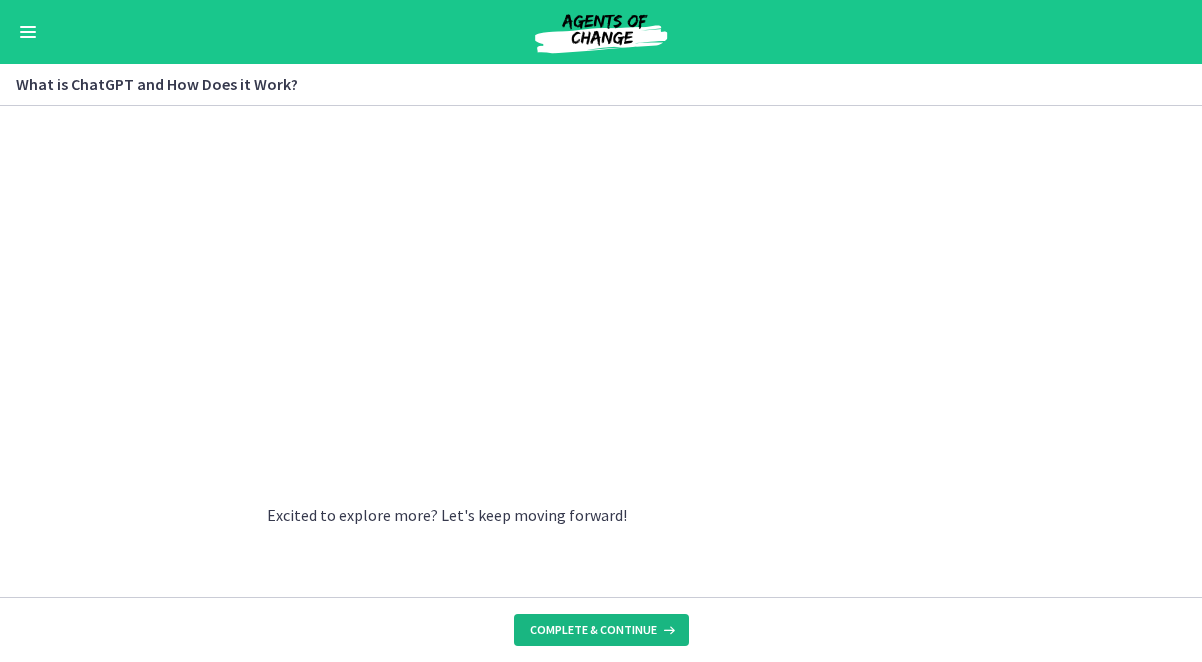 click on "Complete & continue" at bounding box center (593, 630) 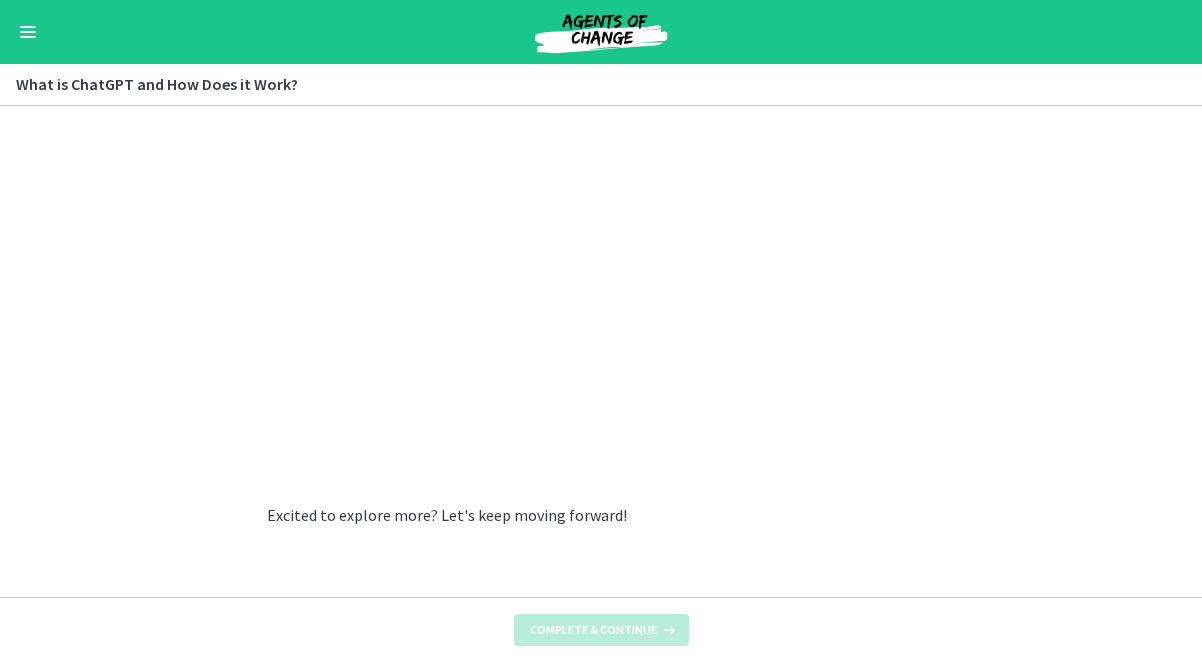 scroll, scrollTop: 0, scrollLeft: 0, axis: both 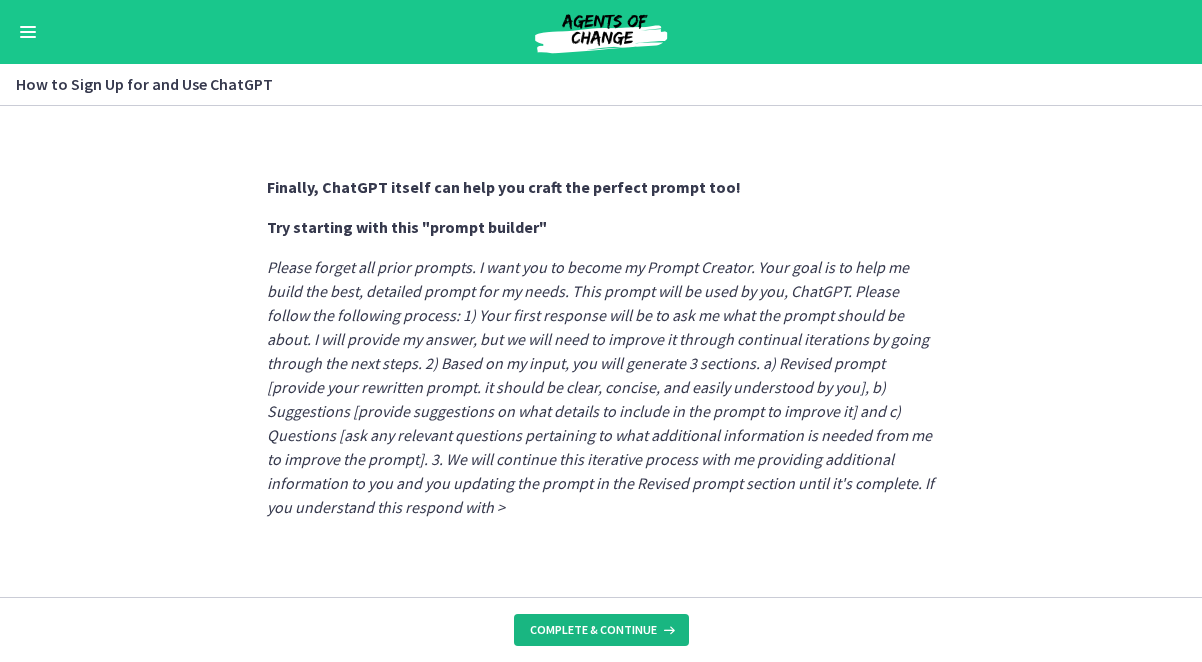 click on "Complete & continue" at bounding box center (593, 630) 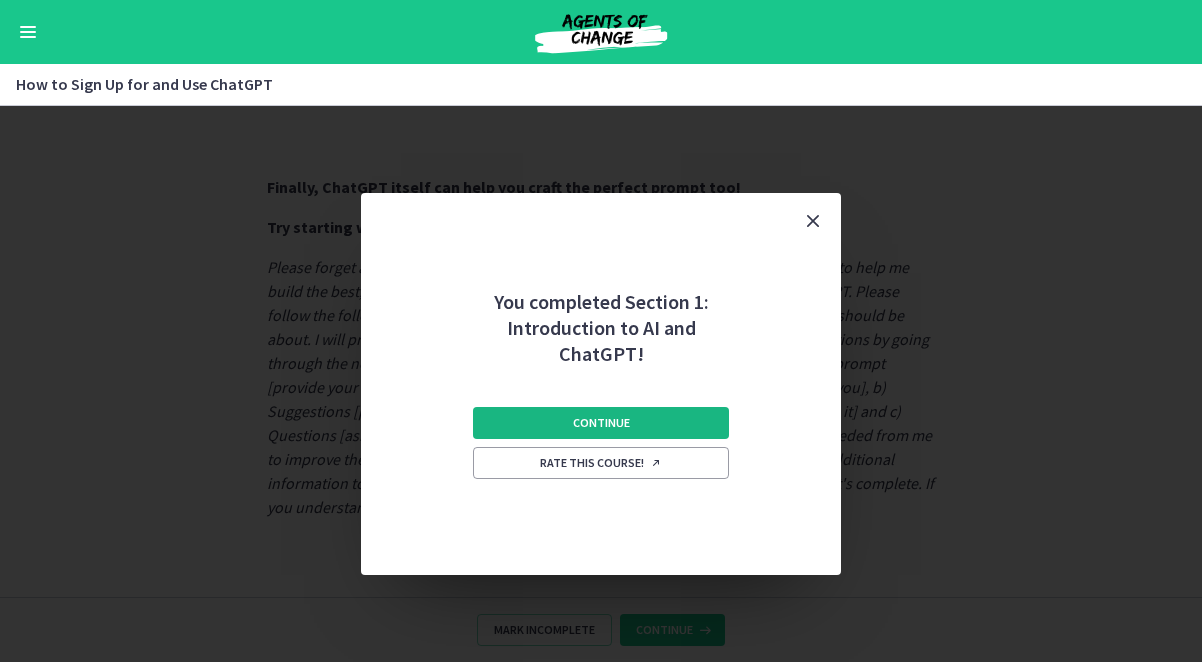click on "Continue" at bounding box center (601, 423) 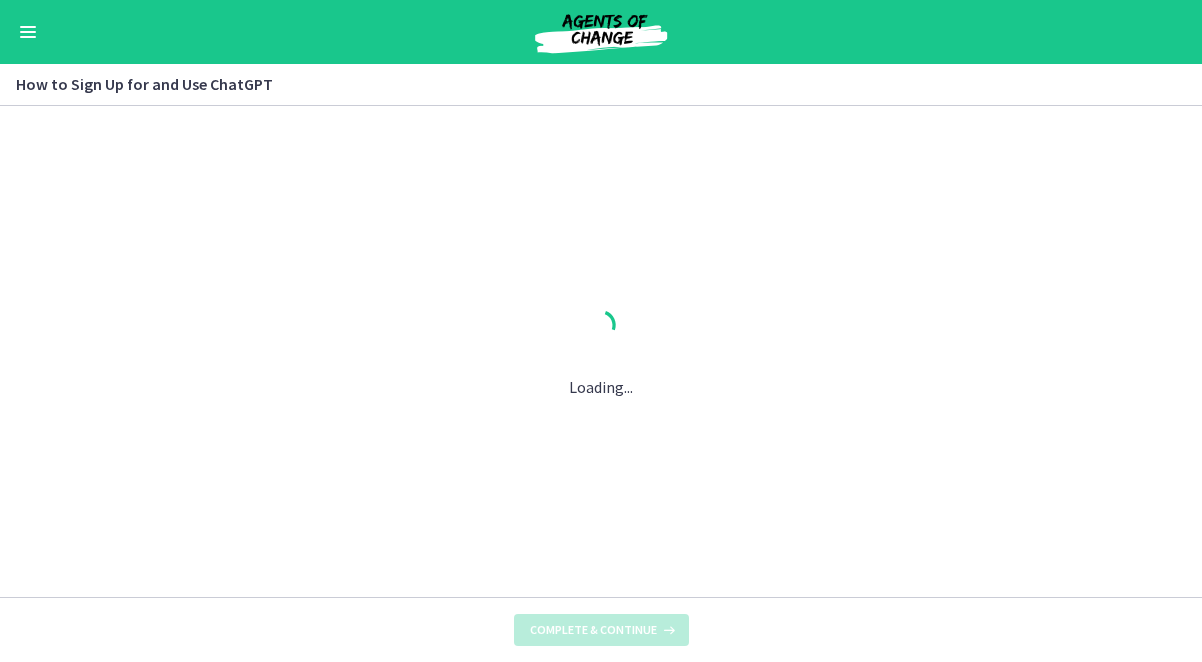 scroll, scrollTop: 0, scrollLeft: 0, axis: both 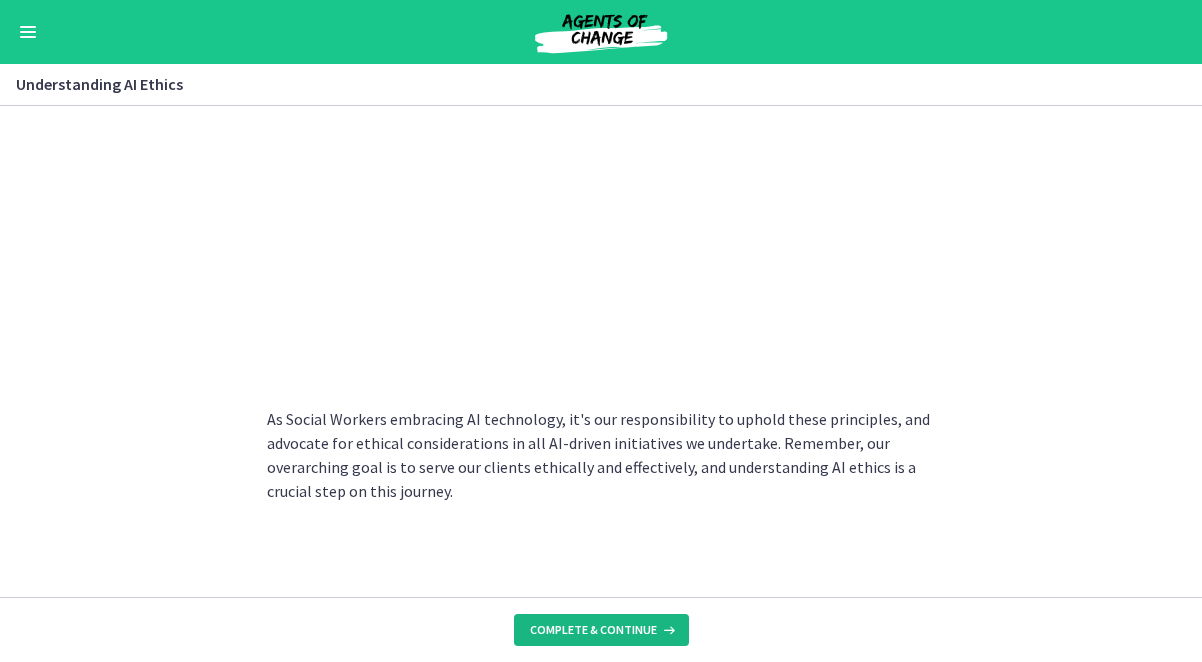 click at bounding box center (667, 630) 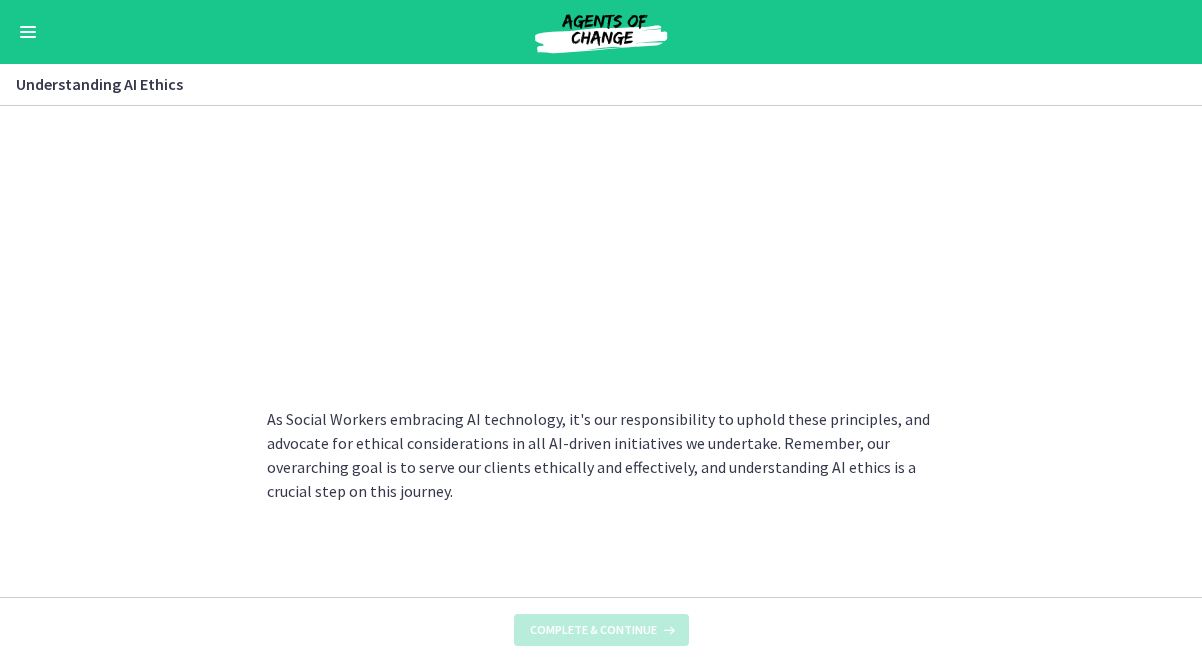 scroll, scrollTop: 0, scrollLeft: 0, axis: both 